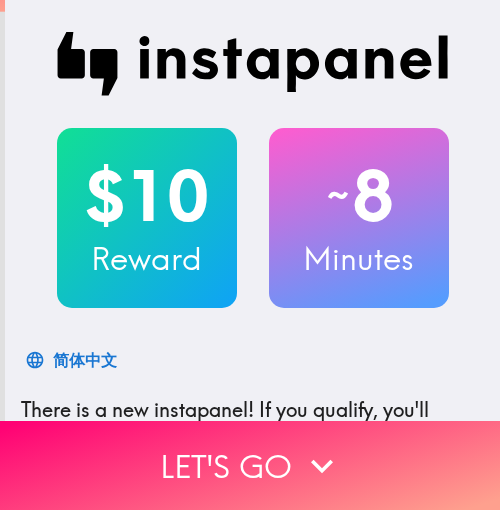 scroll, scrollTop: 0, scrollLeft: 0, axis: both 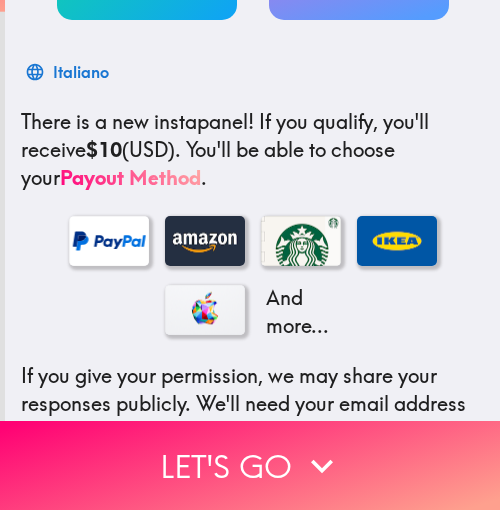 click on "Italiano" at bounding box center [252, 72] 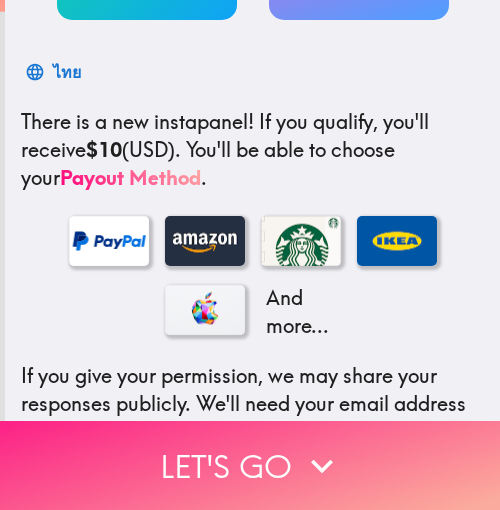 click on "Let's go" at bounding box center [250, 465] 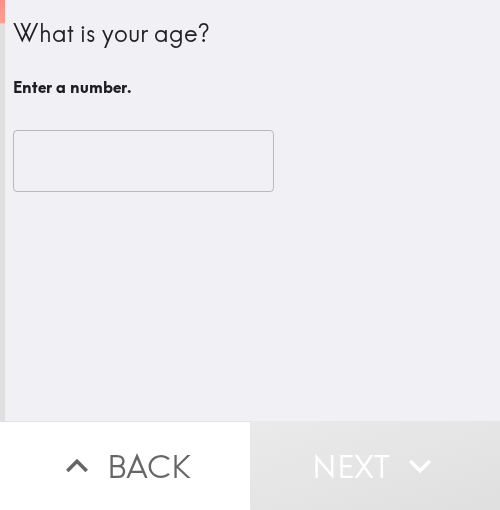 scroll, scrollTop: 0, scrollLeft: 0, axis: both 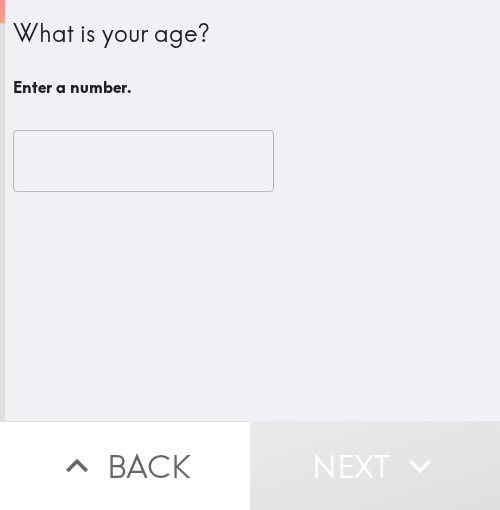 click at bounding box center [143, 161] 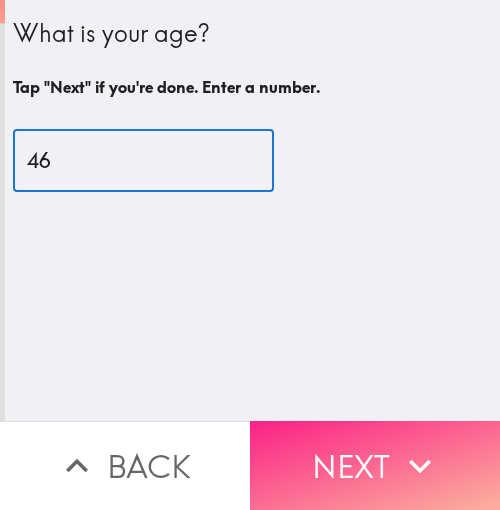 type on "46" 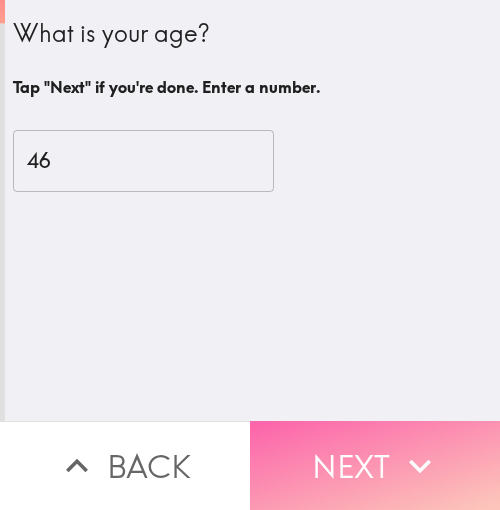 click on "Next" at bounding box center (375, 465) 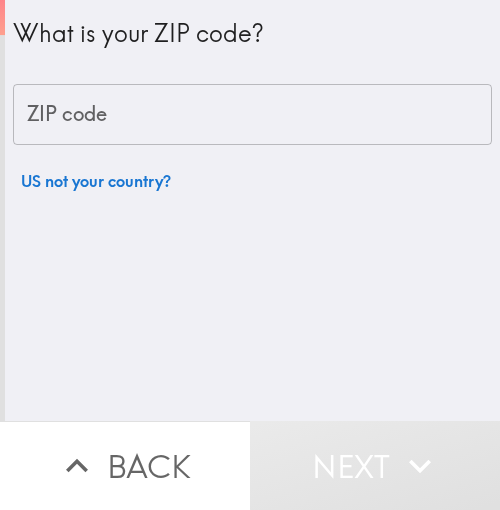 click on "What is your ZIP code? ZIP code ZIP code US not your country?" at bounding box center (252, 210) 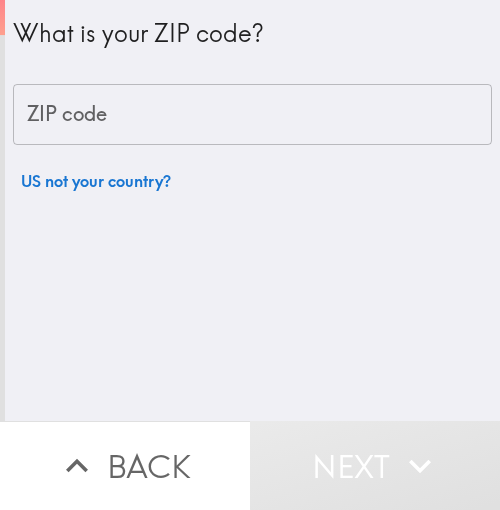 click on "ZIP code" at bounding box center [252, 115] 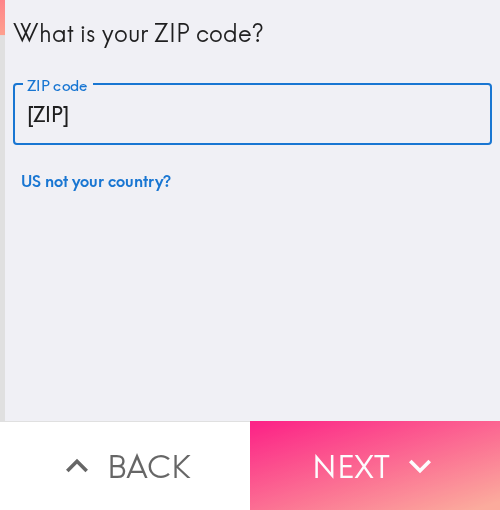 type on "[ZIP]" 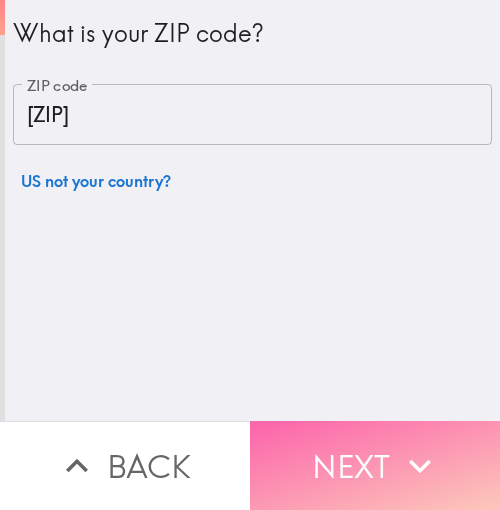 click on "Next" at bounding box center [375, 465] 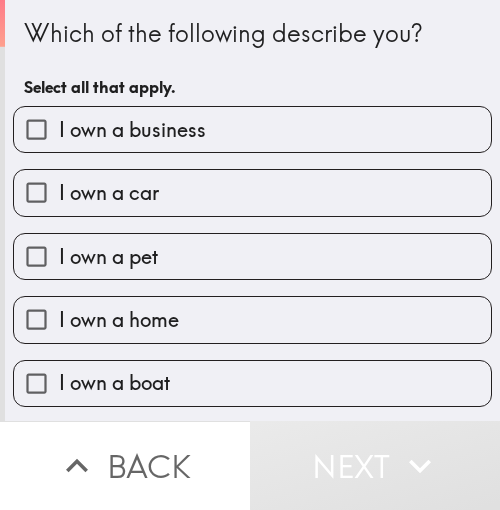 click on "Which of the following describe you? Select all that apply." at bounding box center (252, 61) 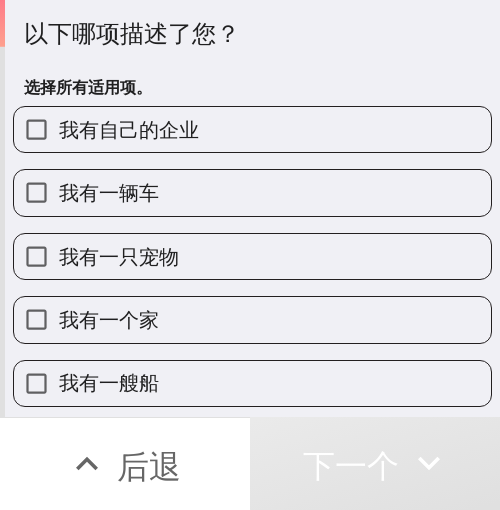 click on "我有自己的企业" at bounding box center (129, 129) 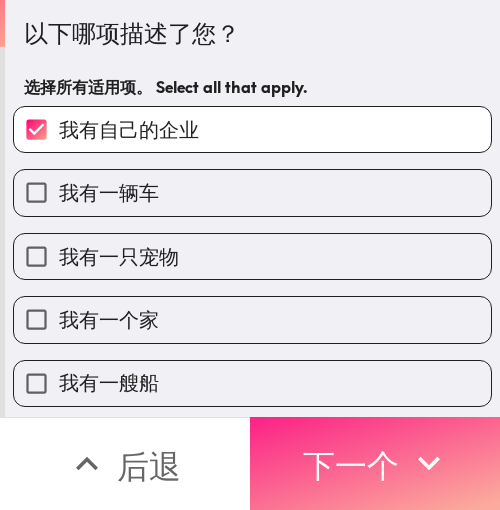 click on "下一个" at bounding box center [351, 466] 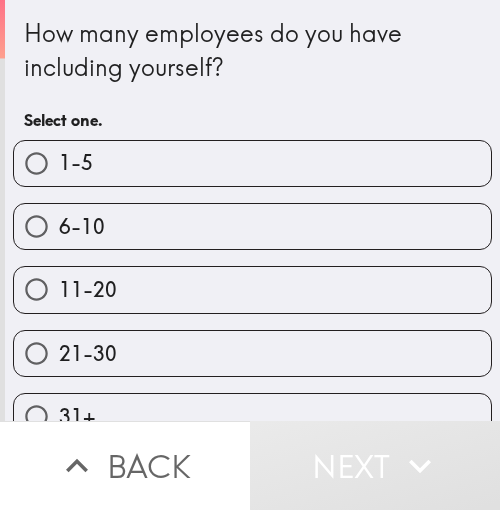 scroll, scrollTop: 0, scrollLeft: 0, axis: both 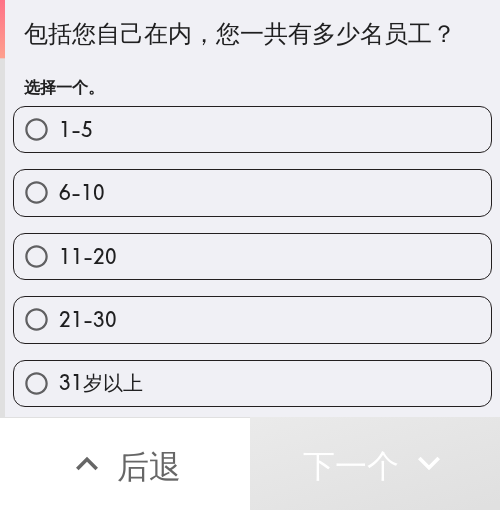 drag, startPoint x: 154, startPoint y: 125, endPoint x: 168, endPoint y: 137, distance: 18.439089 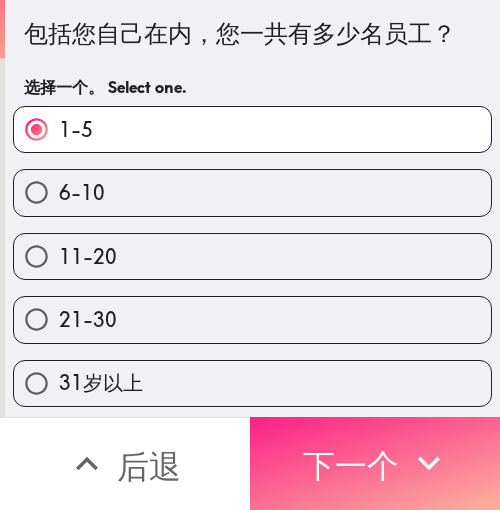 click 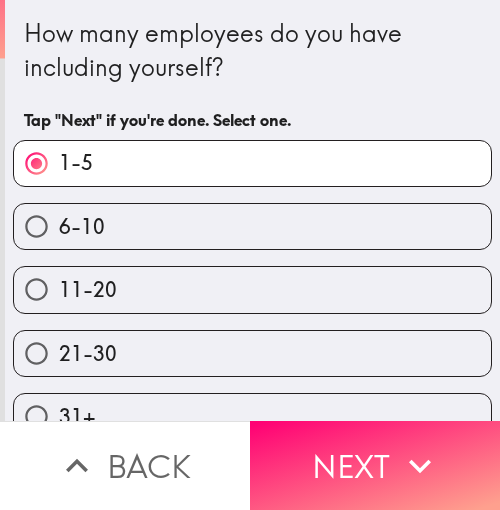 scroll, scrollTop: 0, scrollLeft: 0, axis: both 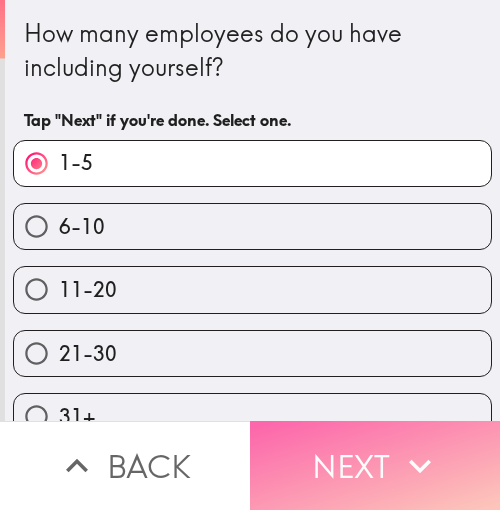 click on "Next" at bounding box center (375, 465) 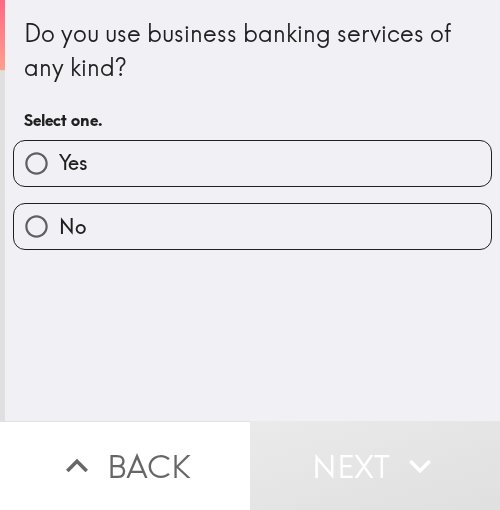 click on "Yes" at bounding box center (252, 163) 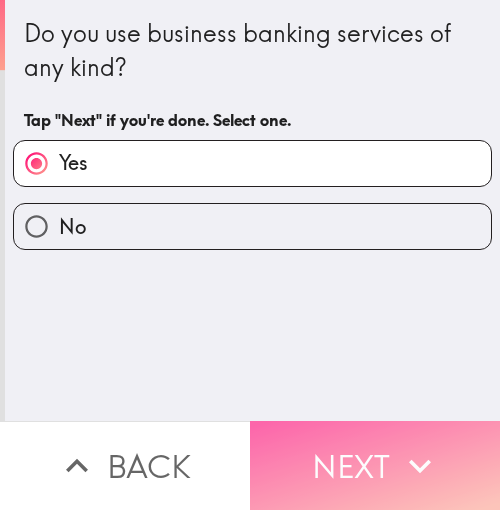 click on "Next" at bounding box center (375, 465) 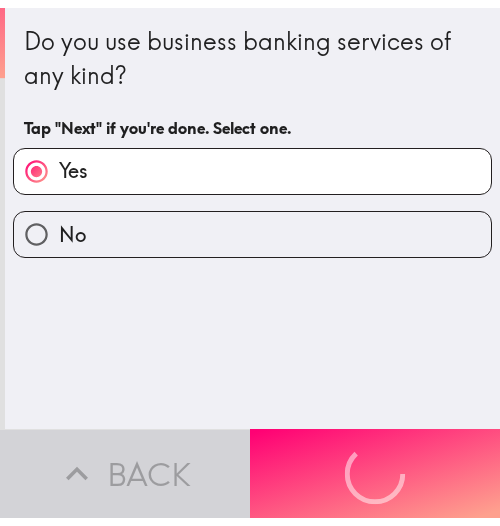 scroll, scrollTop: 0, scrollLeft: 0, axis: both 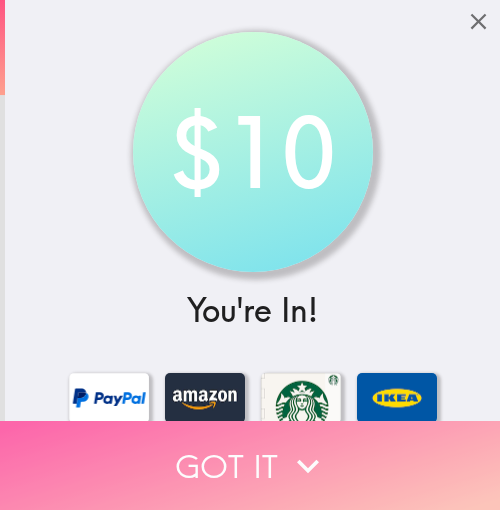 click on "Got it" at bounding box center [250, 465] 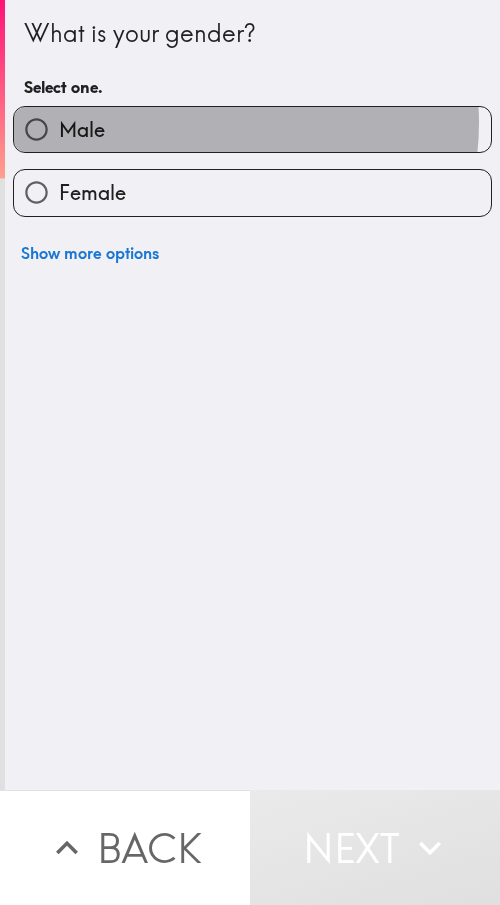 click on "Male" at bounding box center (252, 129) 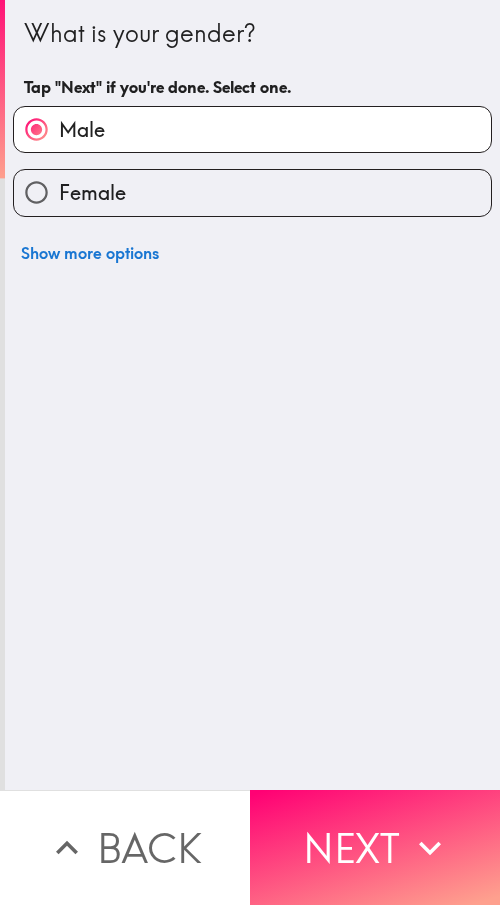 click on "What is your gender? Tap "Next" if you're done.   Select one. Male Female Show more options" at bounding box center (252, 395) 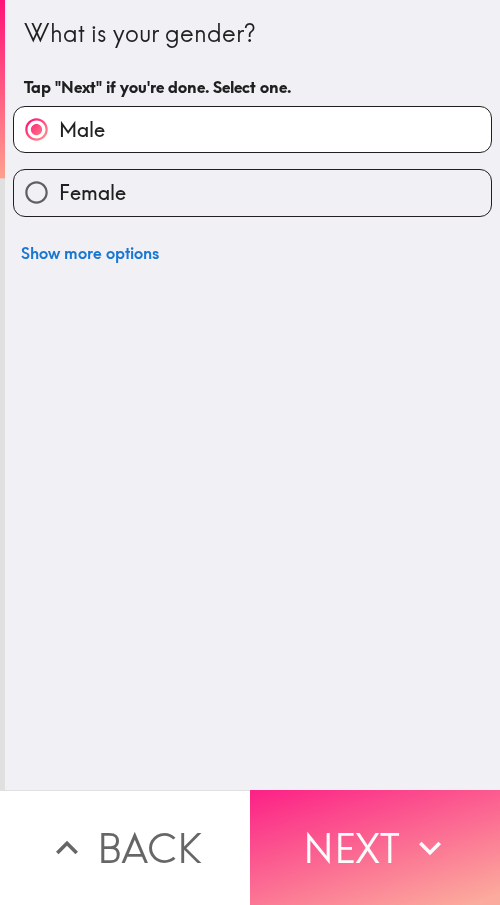 click on "Next" at bounding box center (375, 847) 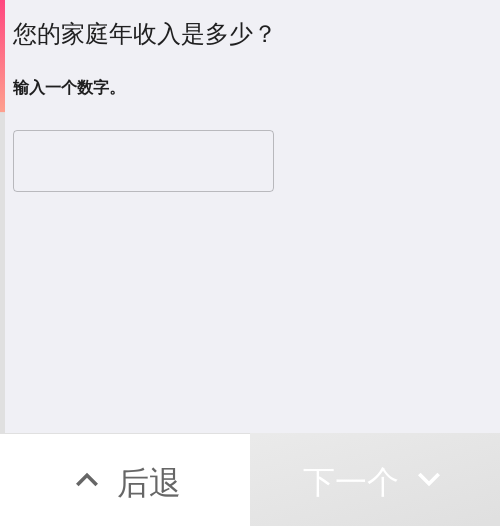 click at bounding box center [143, 161] 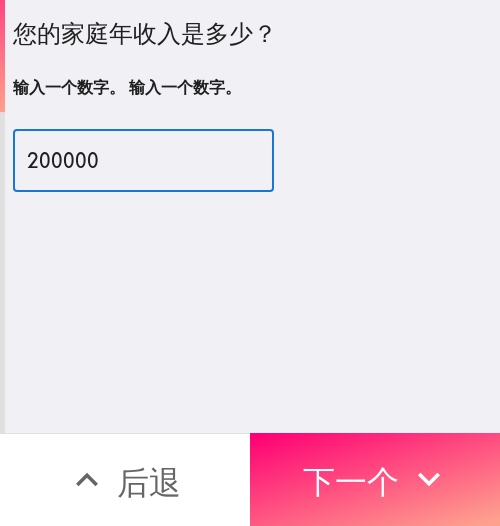 type on "200000" 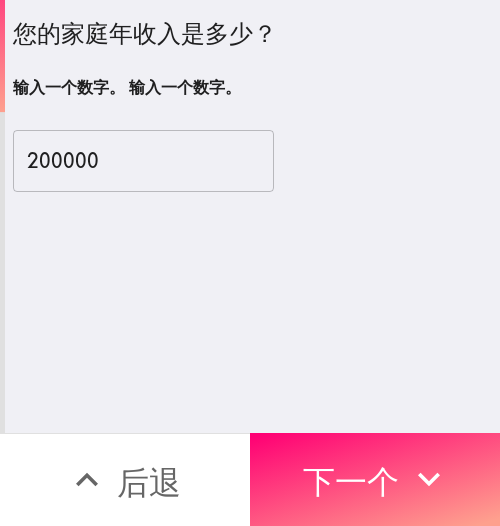 click on "200000 ​" at bounding box center (252, 161) 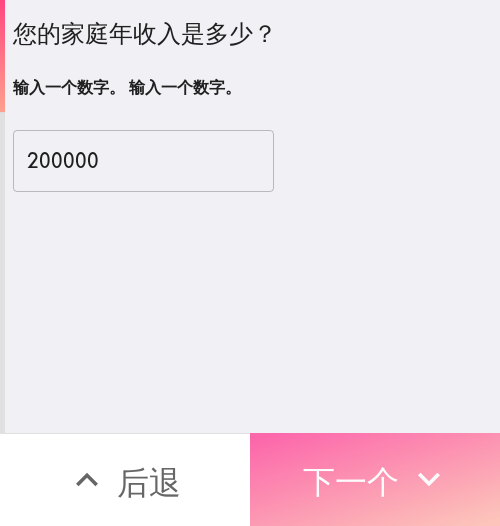 click on "下一个" at bounding box center (351, 482) 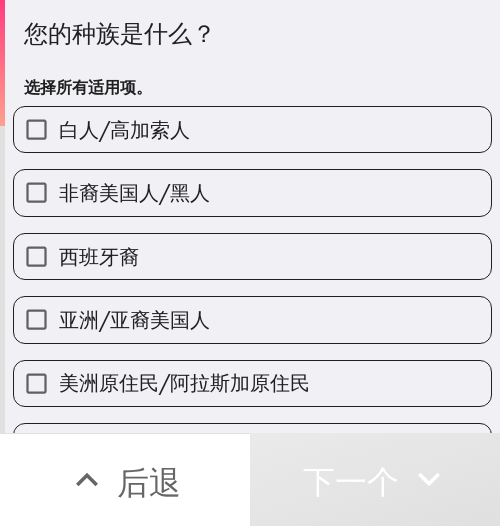 click on "白人/高加索人" at bounding box center [124, 129] 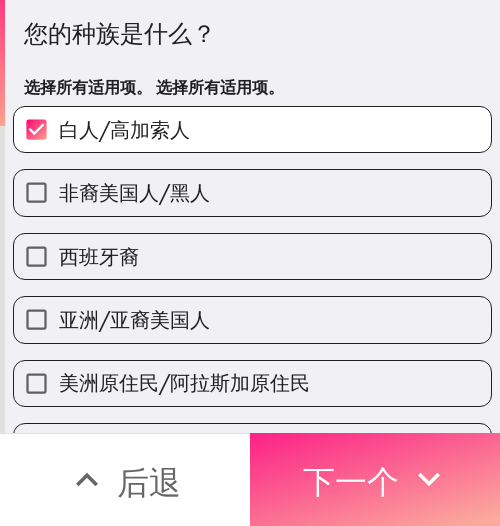 click on "下一个" at bounding box center [351, 482] 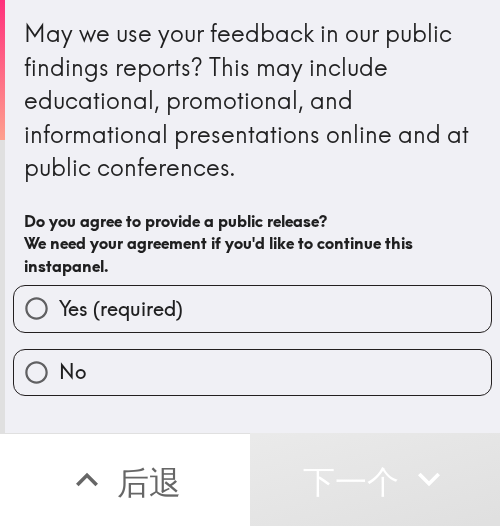 click on "Yes (required)" at bounding box center (121, 309) 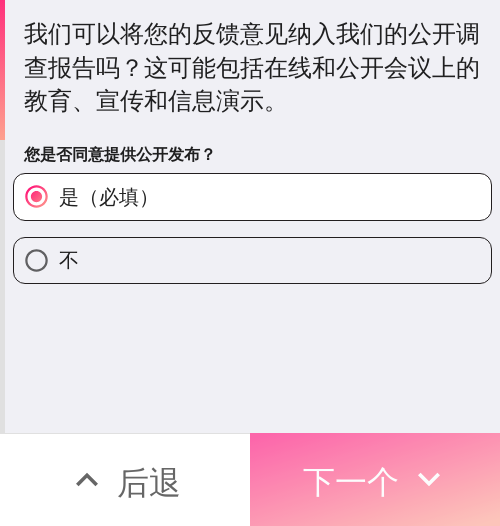 click on "下一个" at bounding box center [351, 482] 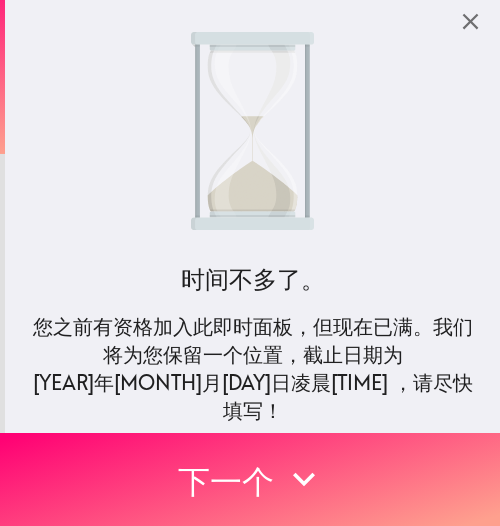 click on "时间不多了。 您之前有资格加入此即时面板，但现在已满。我们将为您保留一个位置，截止日期为 2025年8月8日 凌晨1:47   ，请尽快填写！ 如果您有任何疑问， 请联系 panelists@instapanel.com 。" at bounding box center [253, 255] 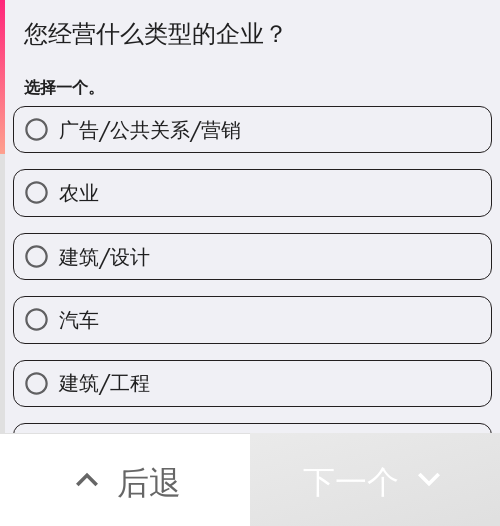 drag, startPoint x: 326, startPoint y: 77, endPoint x: 310, endPoint y: 97, distance: 25.612497 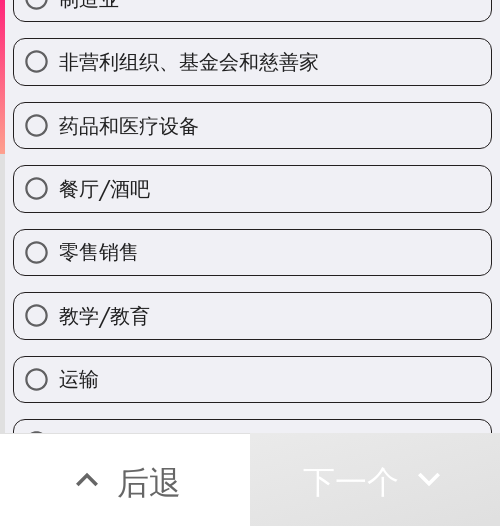 scroll, scrollTop: 900, scrollLeft: 0, axis: vertical 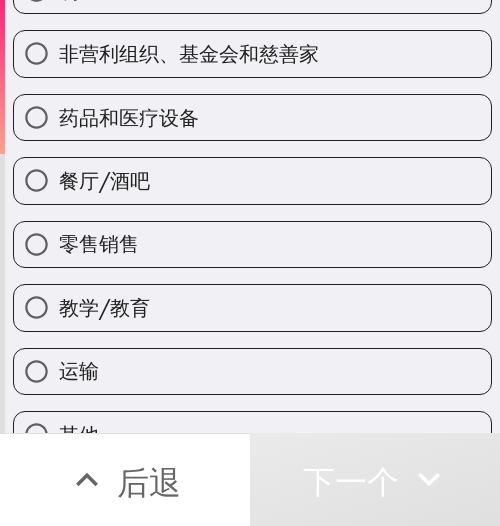 click on "餐厅/酒吧" at bounding box center (104, 180) 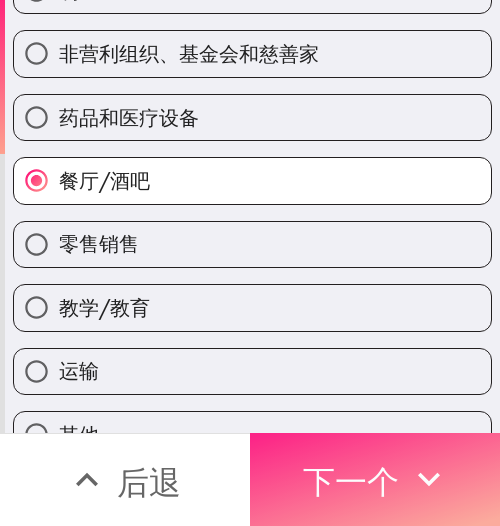 click on "下一个" at bounding box center (351, 479) 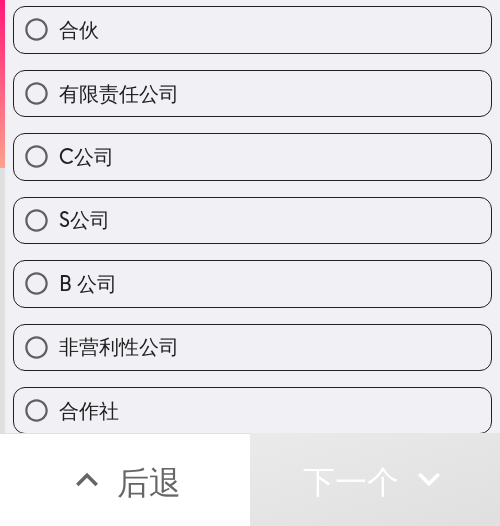 scroll, scrollTop: 0, scrollLeft: 0, axis: both 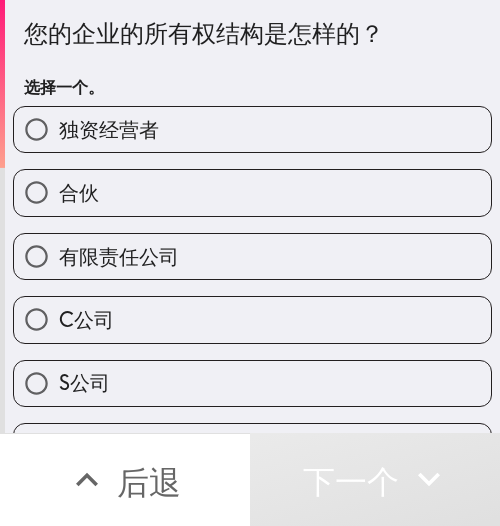 click on "合伙" at bounding box center [252, 192] 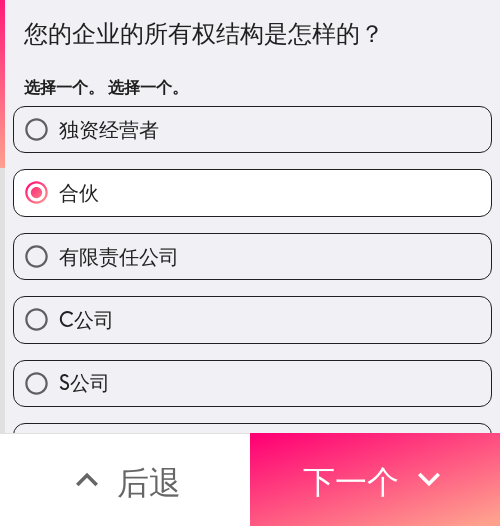 drag, startPoint x: 294, startPoint y: 64, endPoint x: 295, endPoint y: 77, distance: 13.038404 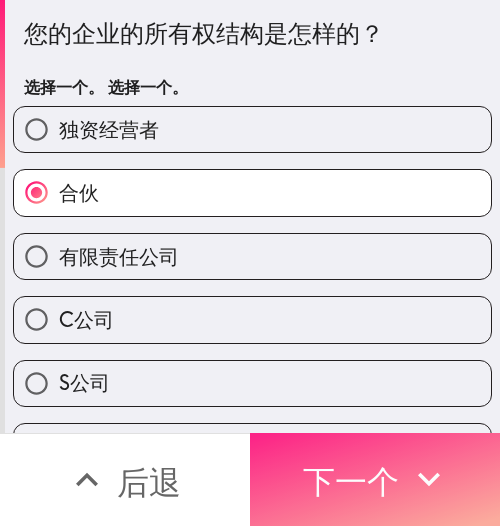 click on "下一个" at bounding box center [351, 482] 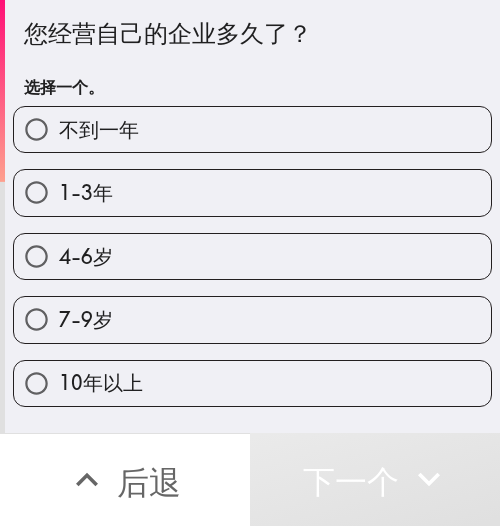 drag, startPoint x: 208, startPoint y: 252, endPoint x: 106, endPoint y: 294, distance: 110.308655 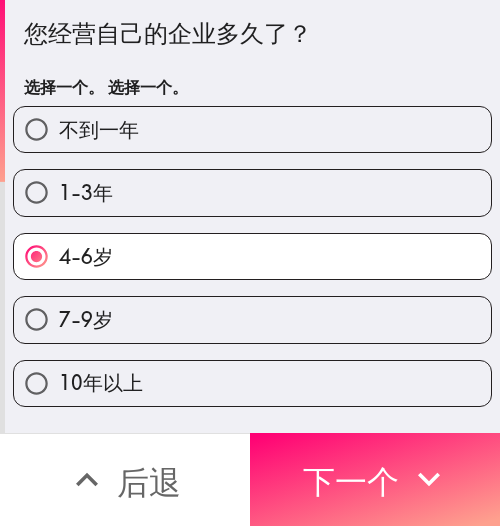 click on "您经营自己的企业多久了？" at bounding box center [168, 33] 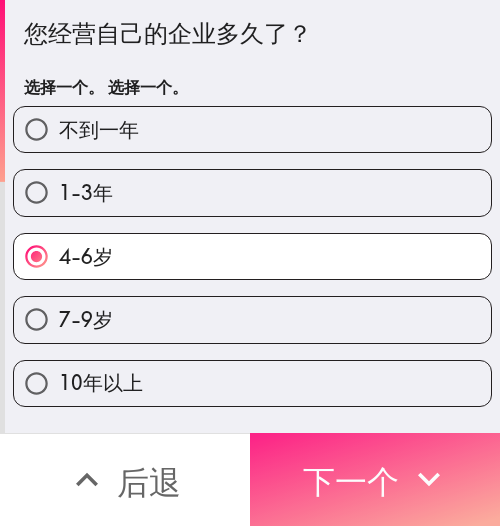 click on "下一个" at bounding box center [351, 482] 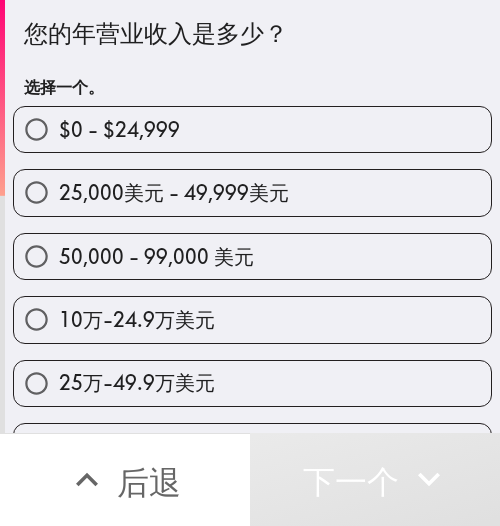 click on "10万-24.9万美元" at bounding box center (137, 319) 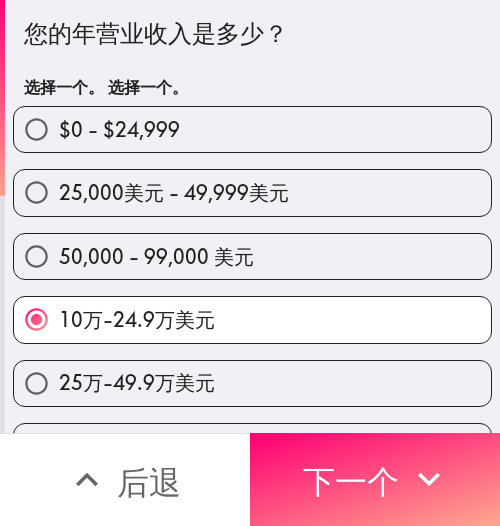 drag, startPoint x: 281, startPoint y: 70, endPoint x: 292, endPoint y: 140, distance: 70.85902 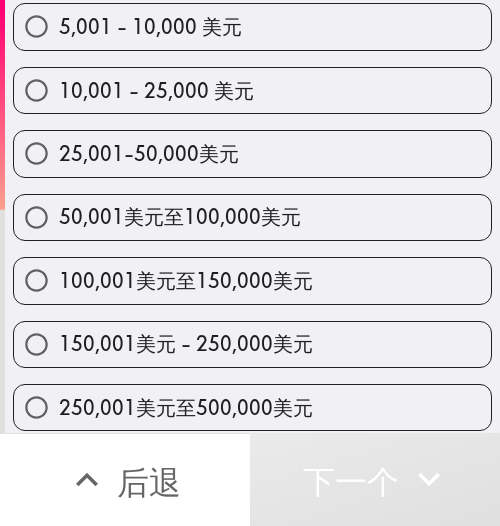 scroll, scrollTop: 300, scrollLeft: 0, axis: vertical 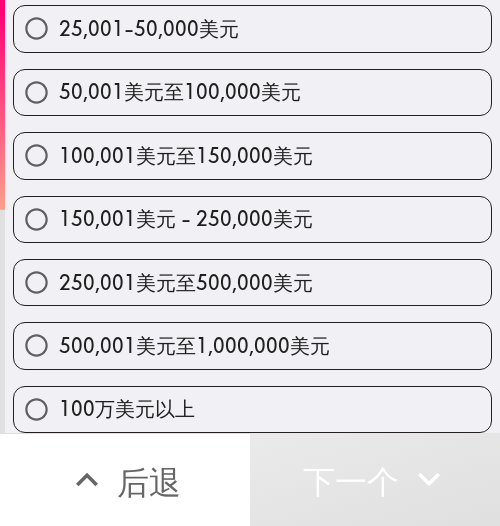 click on "100,001美元至150,000美元" at bounding box center (186, 155) 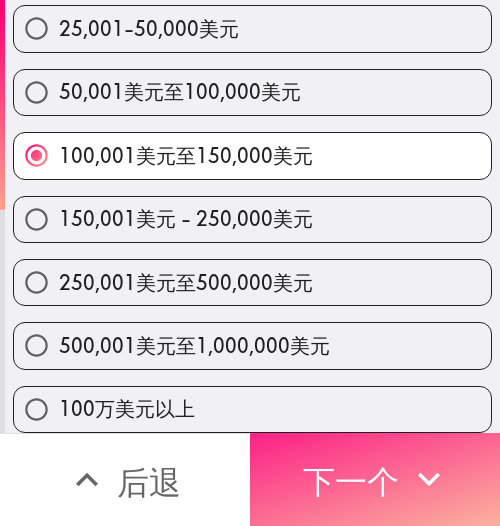 click on "下一个" at bounding box center [351, 482] 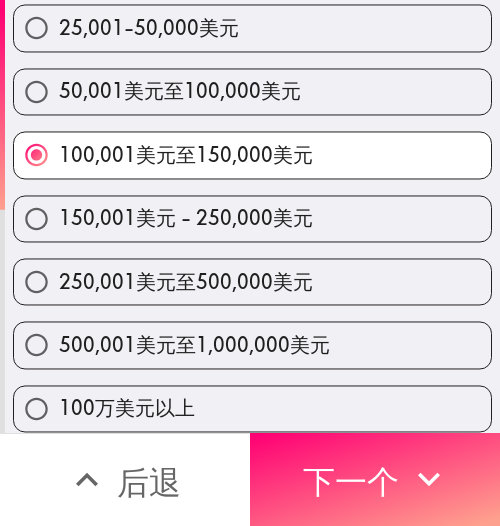 scroll, scrollTop: 189, scrollLeft: 0, axis: vertical 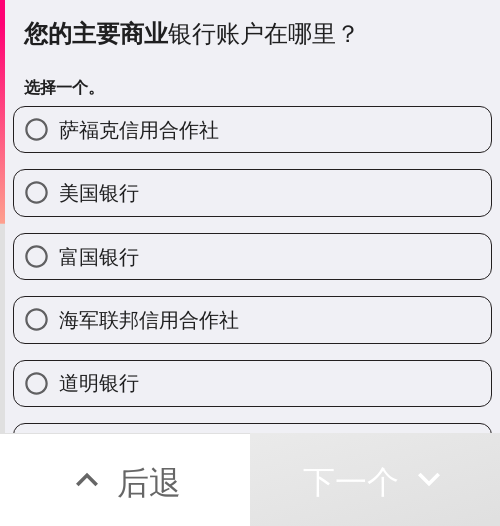 click on "富国银行" at bounding box center (99, 256) 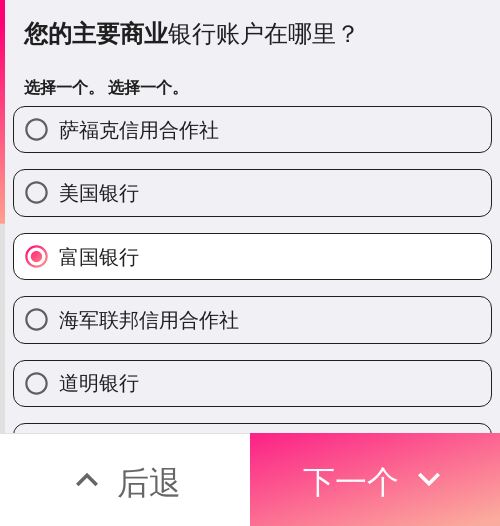 drag, startPoint x: 404, startPoint y: 463, endPoint x: 390, endPoint y: 458, distance: 14.866069 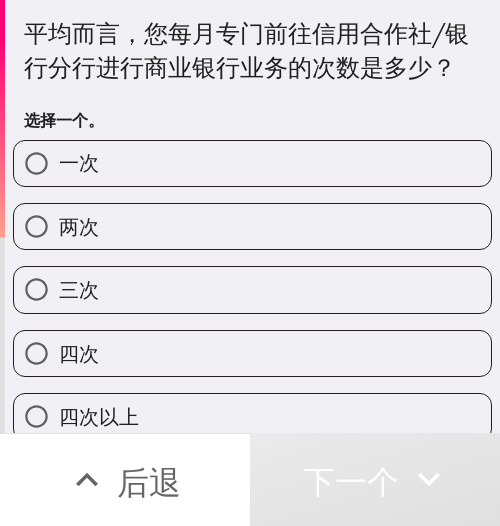 click on "两次" at bounding box center [252, 226] 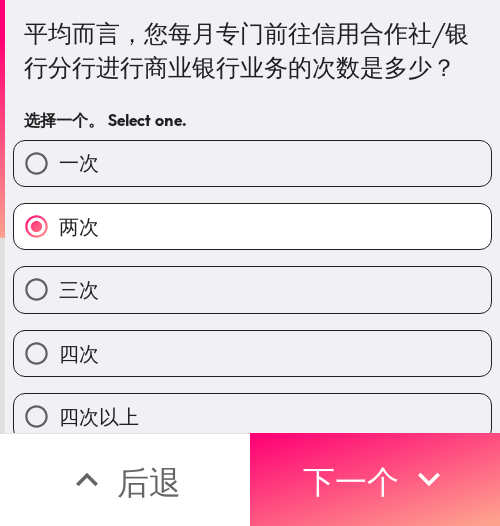 click on "三次" at bounding box center [252, 289] 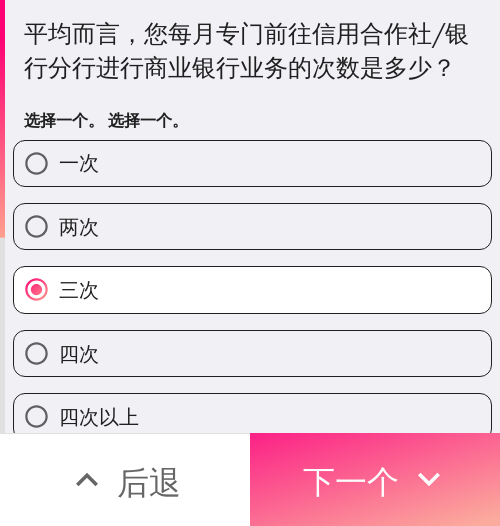 click 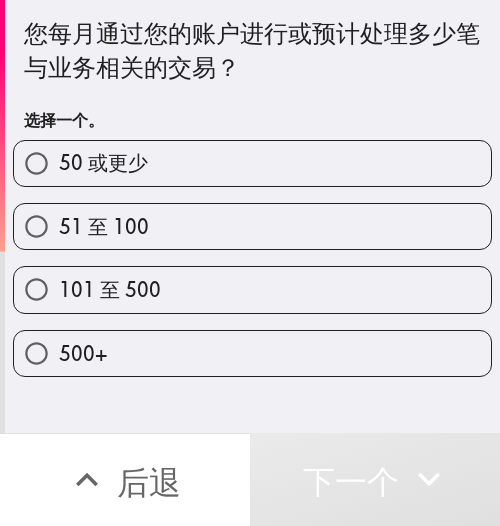 click on "101 至 500" at bounding box center [252, 289] 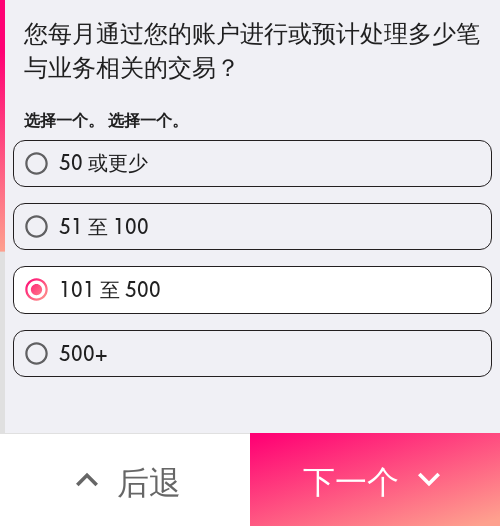 drag, startPoint x: 279, startPoint y: 111, endPoint x: 284, endPoint y: 149, distance: 38.327538 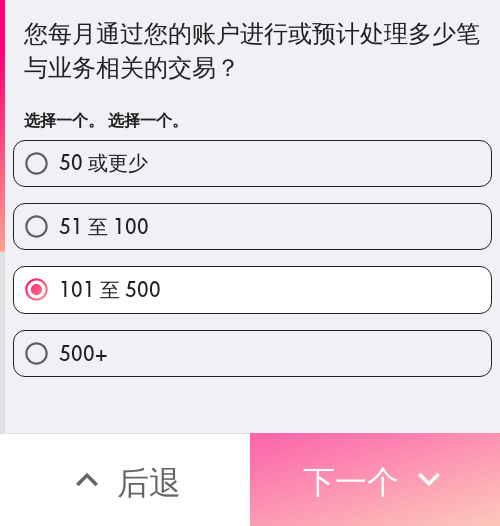 click on "下一个" at bounding box center (375, 479) 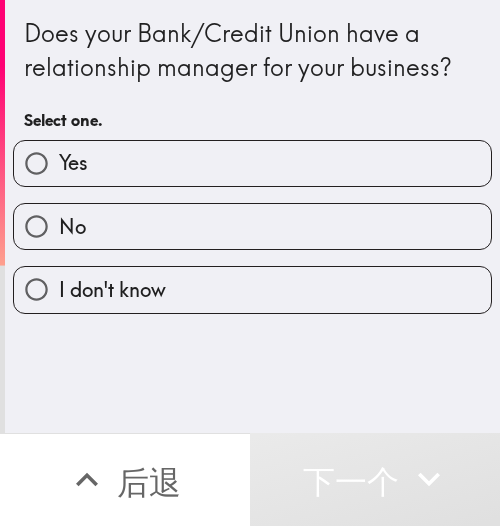 click on "Yes" at bounding box center (252, 163) 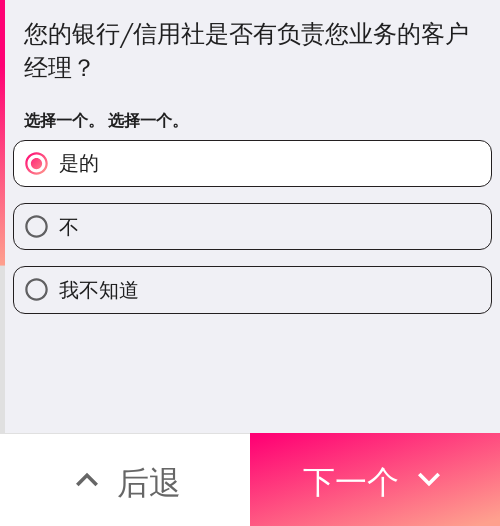 click on "您的银行/信用社是否有负责您业务的客户经理？" at bounding box center [252, 50] 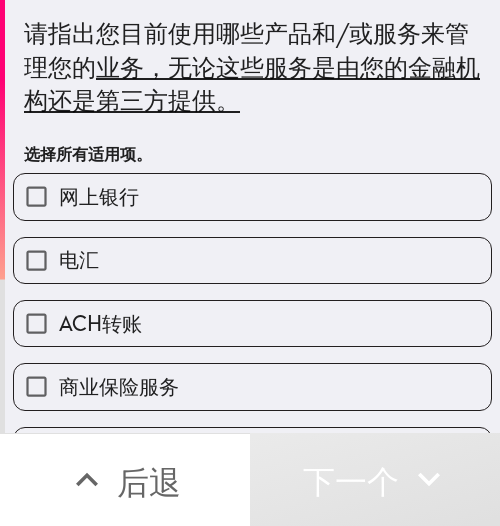 click on "网上银行" at bounding box center [252, 196] 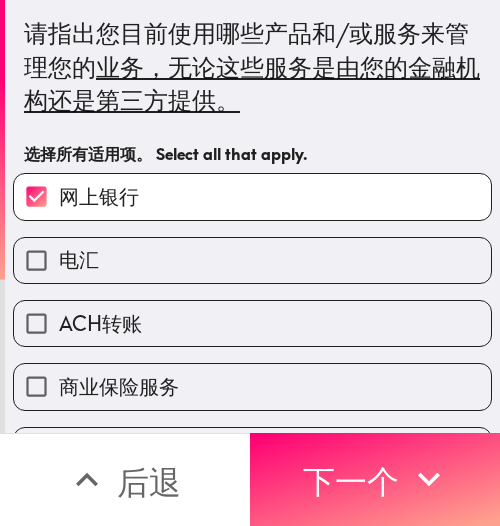 click on "ACH转账" at bounding box center [252, 323] 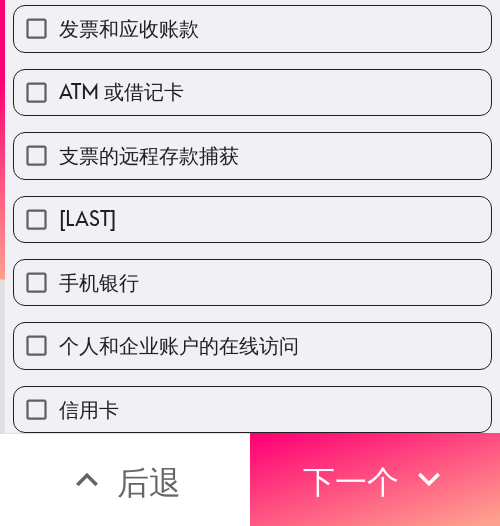 scroll, scrollTop: 500, scrollLeft: 0, axis: vertical 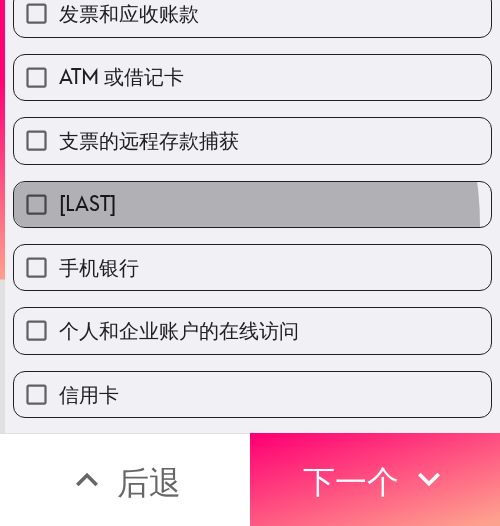 click on "泽勒" at bounding box center [252, 204] 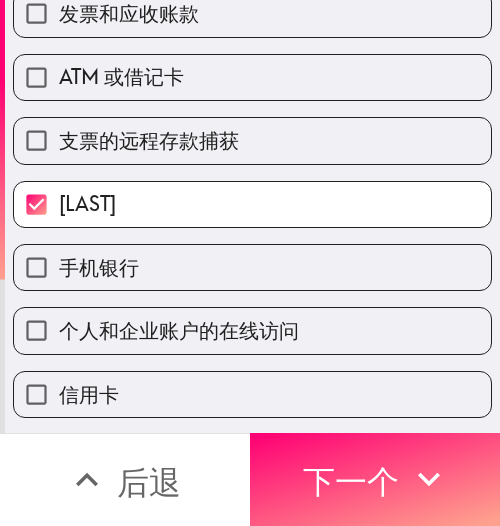 drag, startPoint x: 132, startPoint y: 302, endPoint x: 131, endPoint y: 284, distance: 18.027756 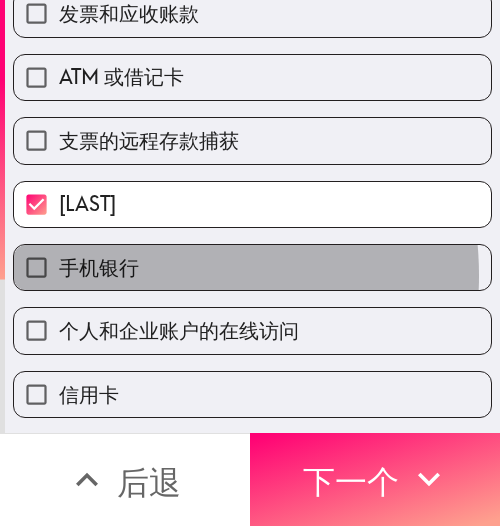 click on "手机银行" at bounding box center (99, 267) 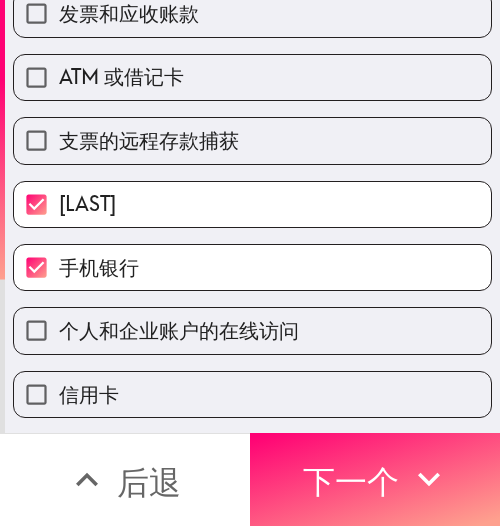 click on "个人和企业账户的在线访问" at bounding box center [179, 330] 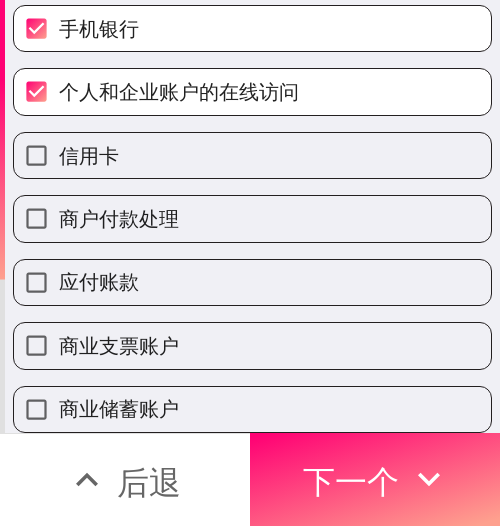 scroll, scrollTop: 754, scrollLeft: 0, axis: vertical 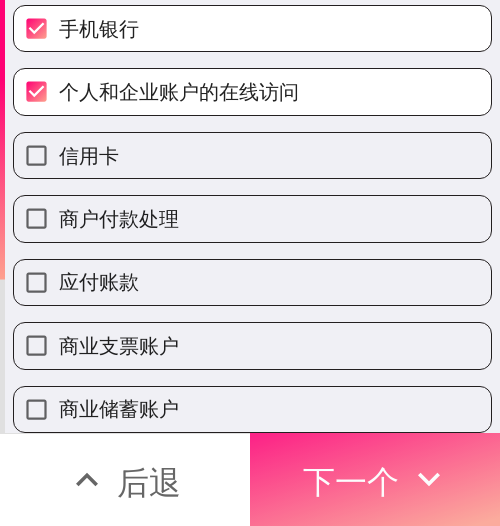 drag, startPoint x: 376, startPoint y: 457, endPoint x: 371, endPoint y: 442, distance: 15.811388 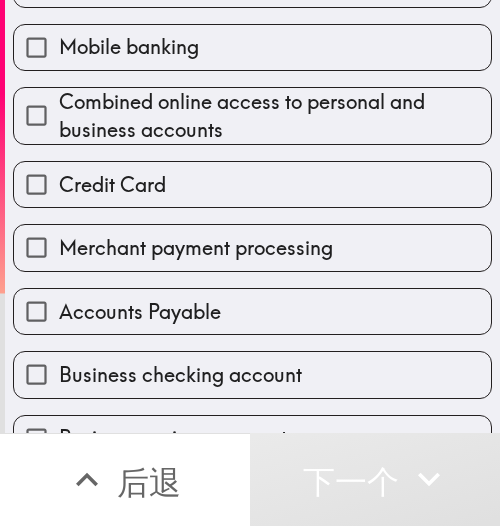 scroll, scrollTop: 687, scrollLeft: 0, axis: vertical 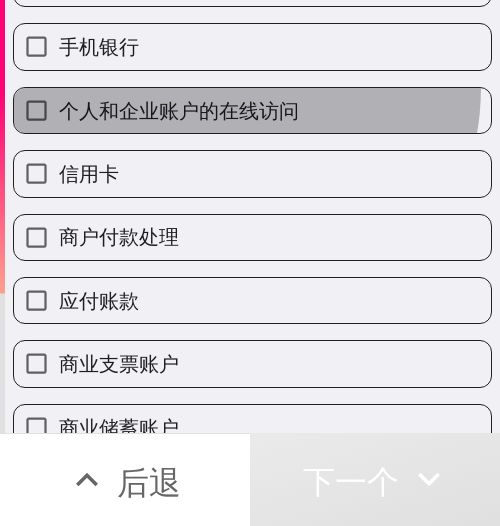 click on "个人和企业账户的在线访问" at bounding box center (252, 110) 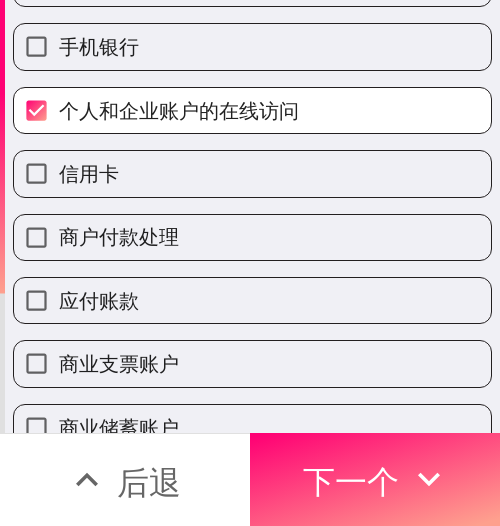 click on "商户付款处理" at bounding box center (244, 229) 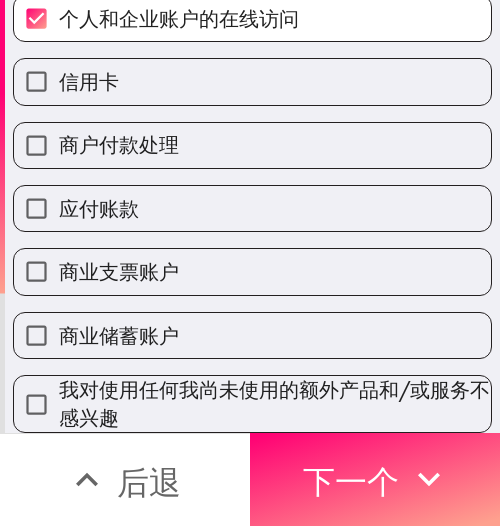 click on "商户付款处理" at bounding box center [252, 145] 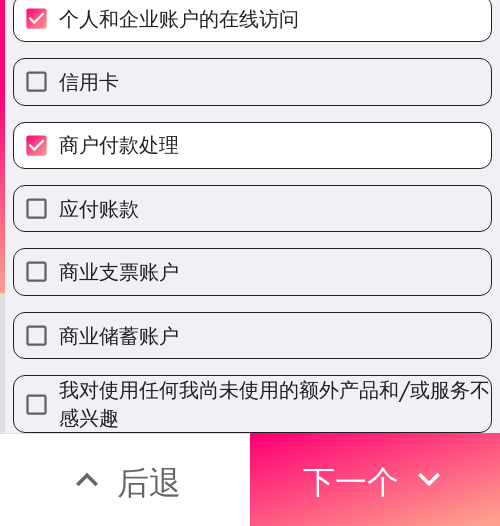 click on "商业支票账户" at bounding box center (244, 263) 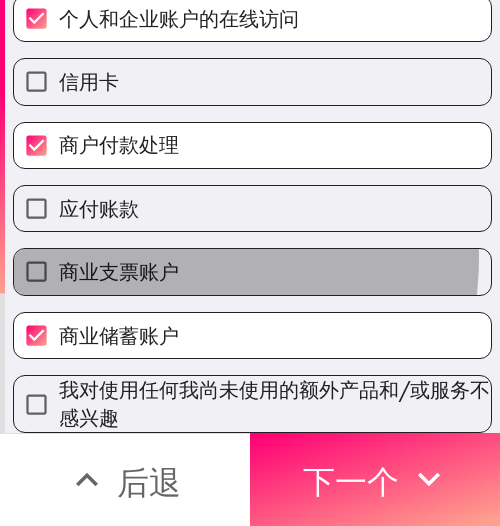 click on "商业支票账户" at bounding box center (252, 271) 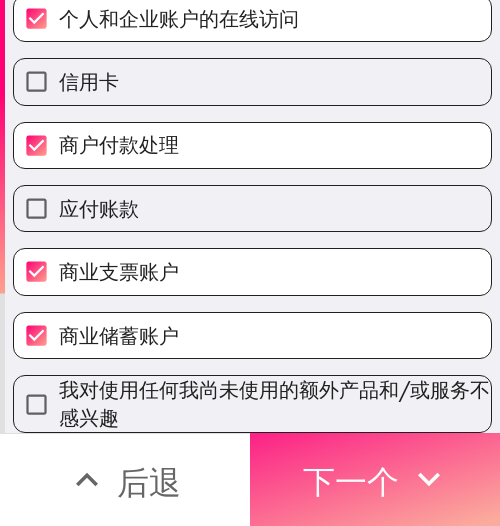 click on "下一个" at bounding box center (351, 479) 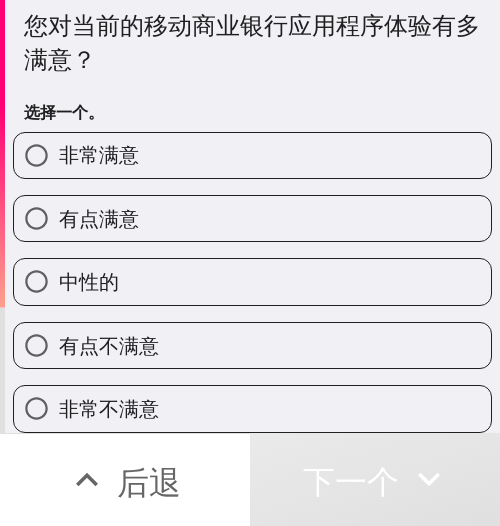 scroll, scrollTop: 23, scrollLeft: 0, axis: vertical 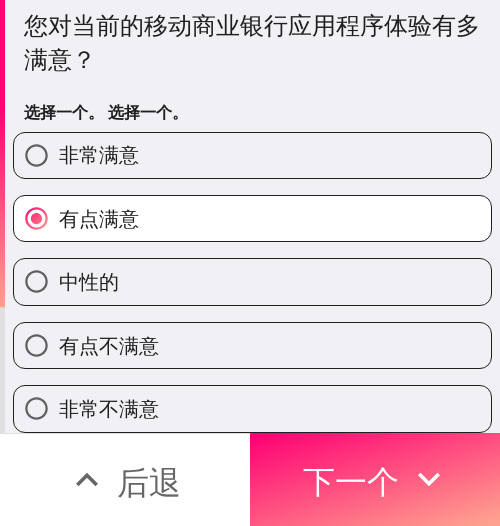 click on "您对当前的移动商业银行应用程序体验有多满意？ 选择一个。   选择一个。" at bounding box center [252, 70] 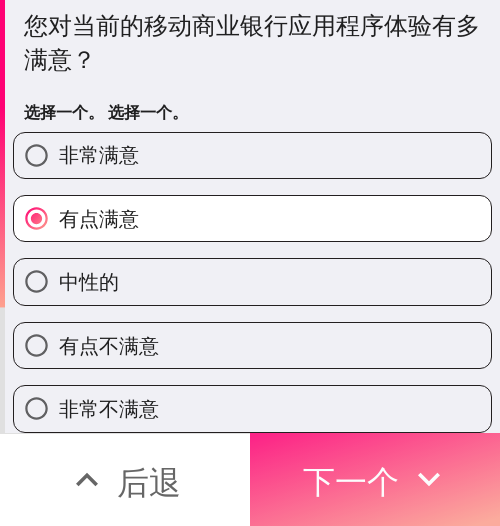 drag, startPoint x: 375, startPoint y: 483, endPoint x: 352, endPoint y: 476, distance: 24.04163 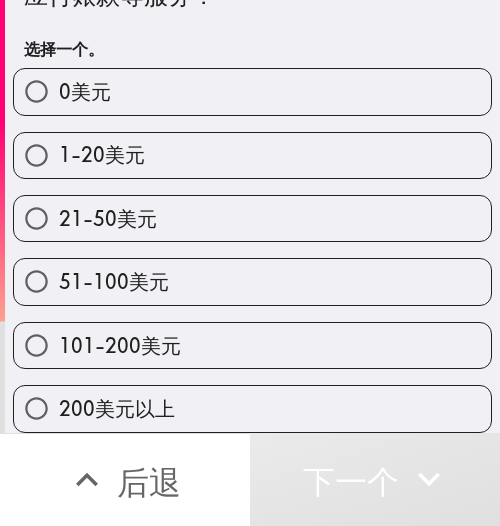 scroll, scrollTop: 120, scrollLeft: 0, axis: vertical 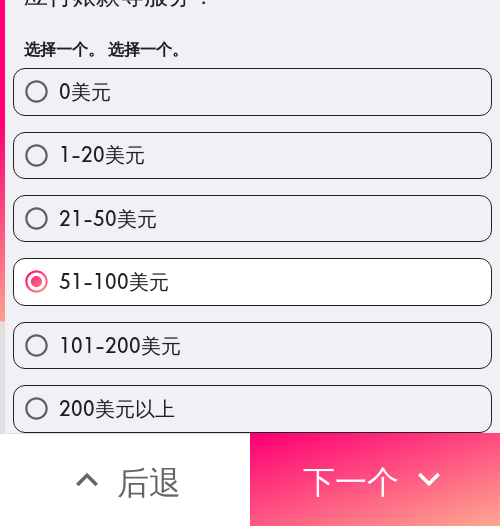 drag, startPoint x: 389, startPoint y: 458, endPoint x: 59, endPoint y: 408, distance: 333.7664 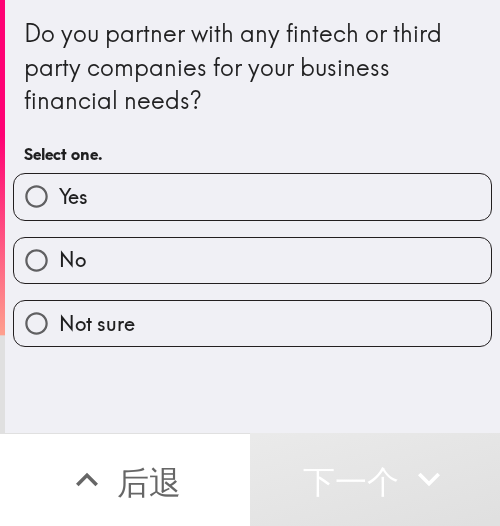 click on "Yes" at bounding box center (252, 196) 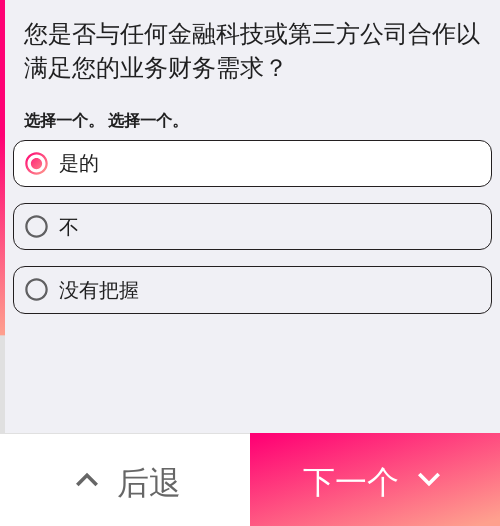 drag, startPoint x: 204, startPoint y: 120, endPoint x: 211, endPoint y: 201, distance: 81.3019 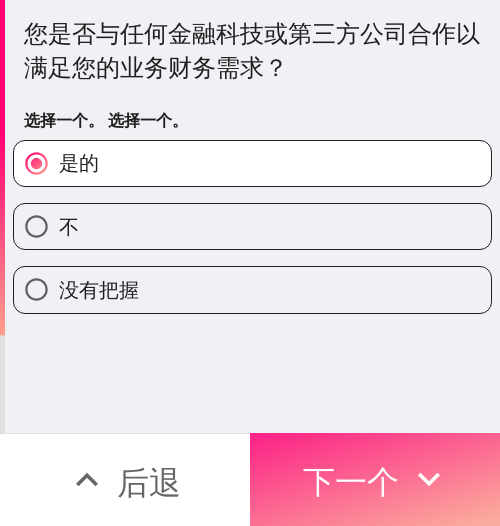click on "下一个" at bounding box center [351, 479] 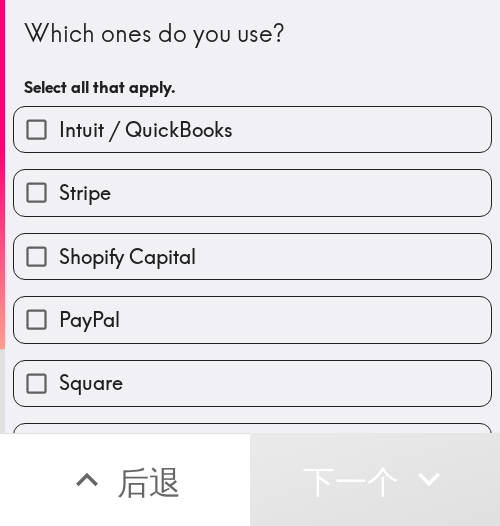 click on "PayPal" at bounding box center [252, 319] 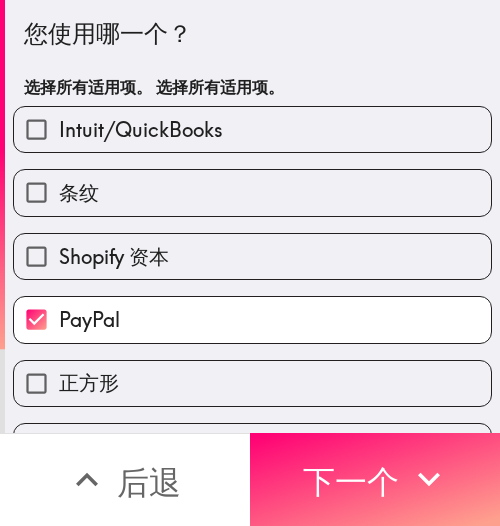 drag, startPoint x: 374, startPoint y: 42, endPoint x: 75, endPoint y: 103, distance: 305.15897 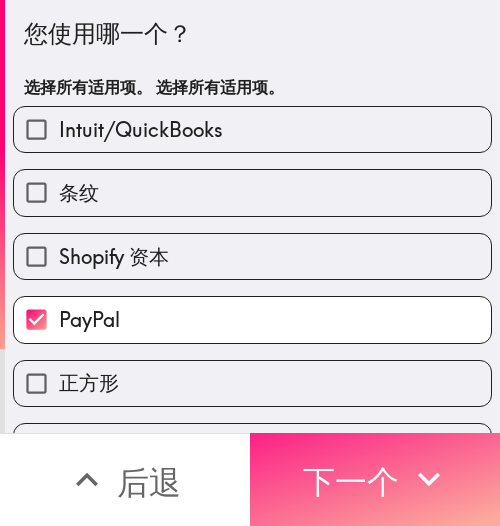 click on "下一个" at bounding box center (351, 482) 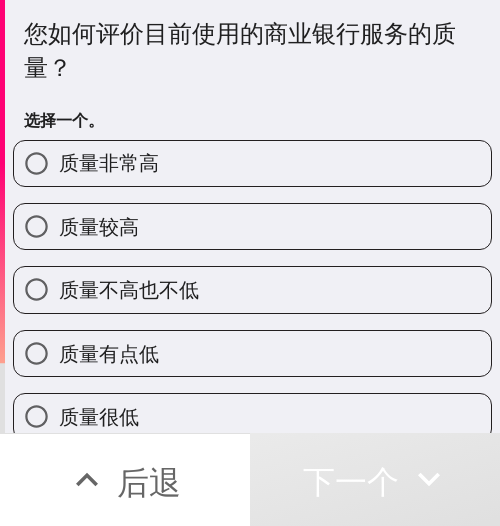 drag, startPoint x: 136, startPoint y: 168, endPoint x: 124, endPoint y: 193, distance: 27.730848 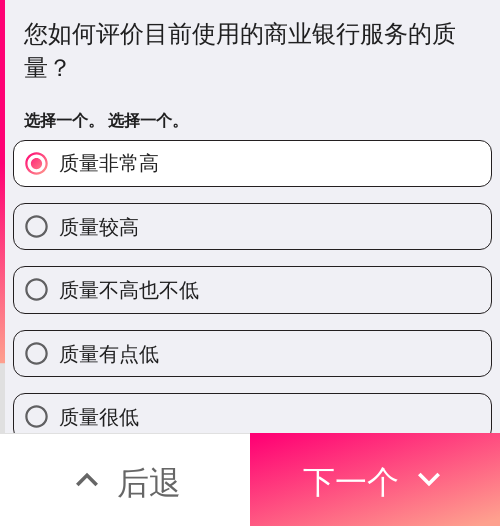 drag, startPoint x: 190, startPoint y: 85, endPoint x: 136, endPoint y: 96, distance: 55.108982 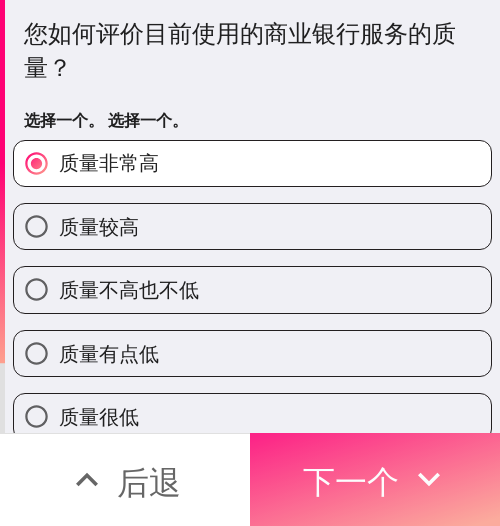 drag, startPoint x: 394, startPoint y: 451, endPoint x: 336, endPoint y: 431, distance: 61.351448 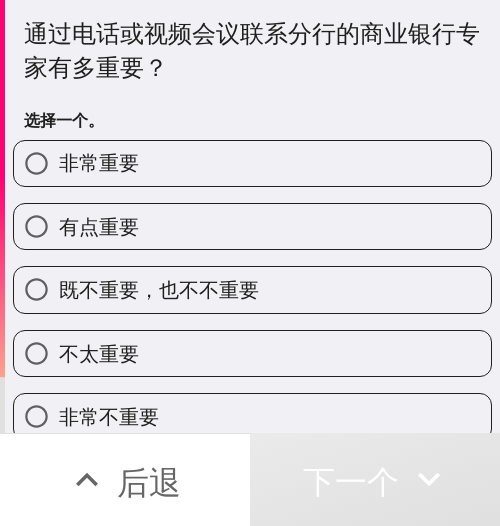click on "有点重要" at bounding box center (252, 226) 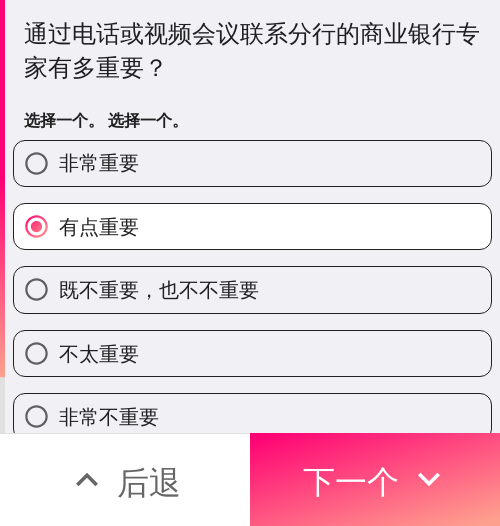 drag, startPoint x: 379, startPoint y: 91, endPoint x: 14, endPoint y: 168, distance: 373.0335 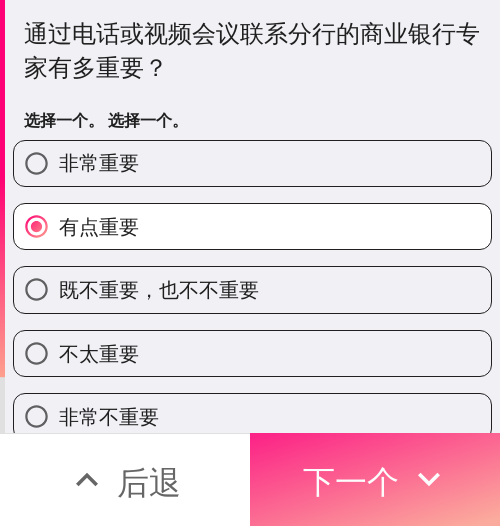 click on "下一个" at bounding box center [351, 482] 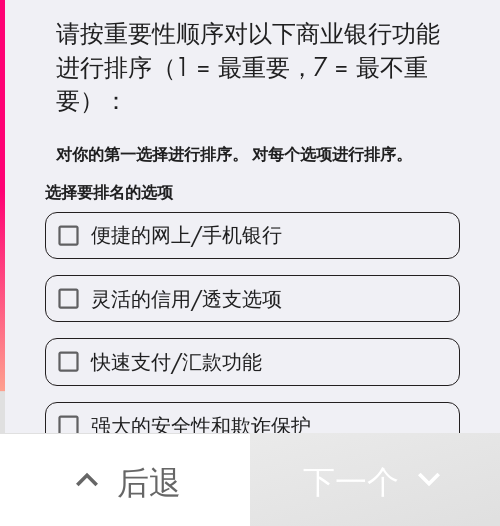drag, startPoint x: 174, startPoint y: 254, endPoint x: 175, endPoint y: 283, distance: 29.017237 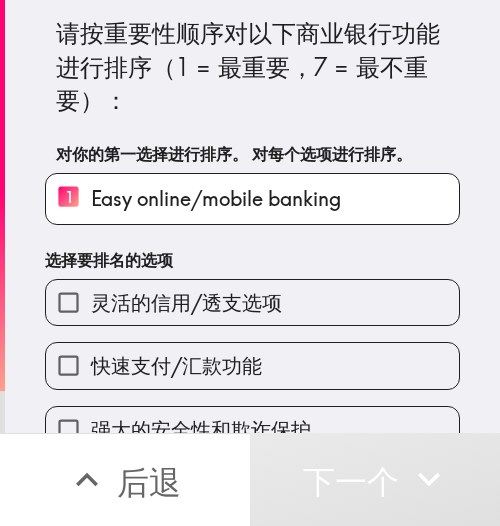click on "灵活的信用/透支选项" at bounding box center (186, 303) 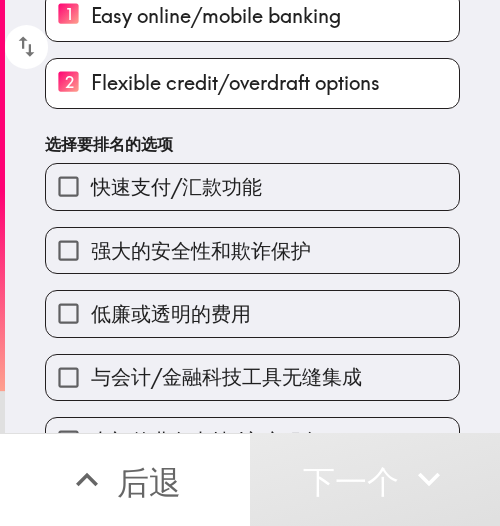 scroll, scrollTop: 200, scrollLeft: 0, axis: vertical 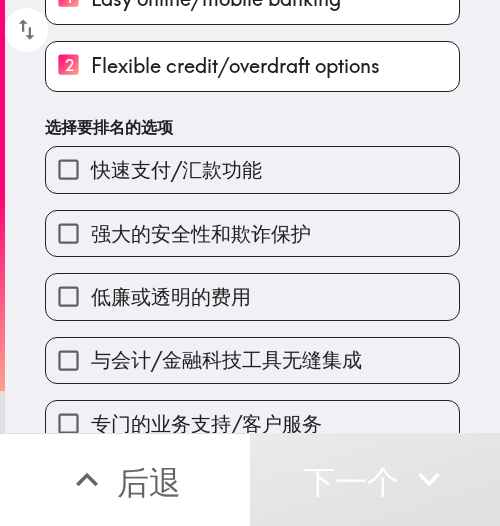 click on "低廉或透明的费用" at bounding box center [171, 296] 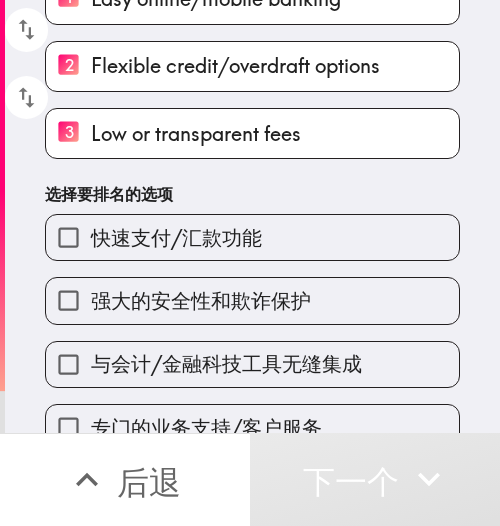 click on "快速支付/汇款功能" at bounding box center (176, 237) 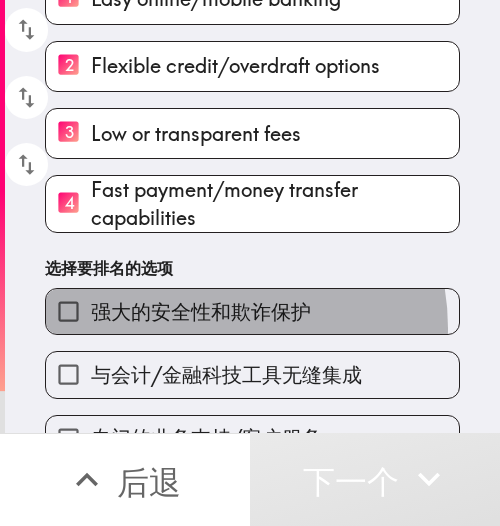 click on "强大的安全性和欺诈保护" at bounding box center [252, 311] 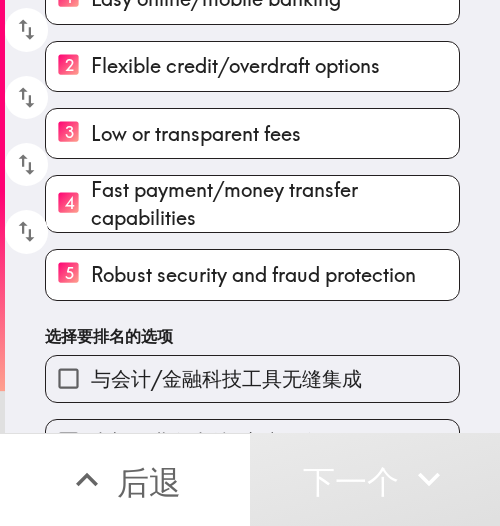 click on "与会计/金融科技工具无缝集成" at bounding box center [226, 378] 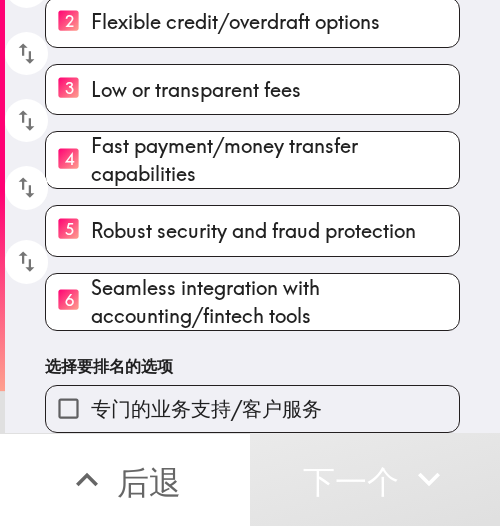 click on "专门的业务支持/客户服务" at bounding box center [206, 408] 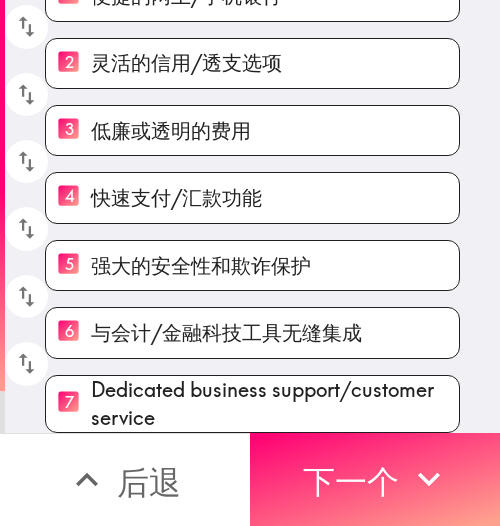 scroll, scrollTop: 211, scrollLeft: 0, axis: vertical 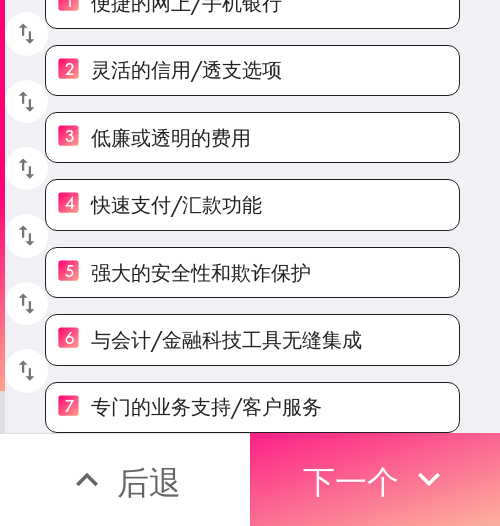drag, startPoint x: 314, startPoint y: 468, endPoint x: 289, endPoint y: 479, distance: 27.313 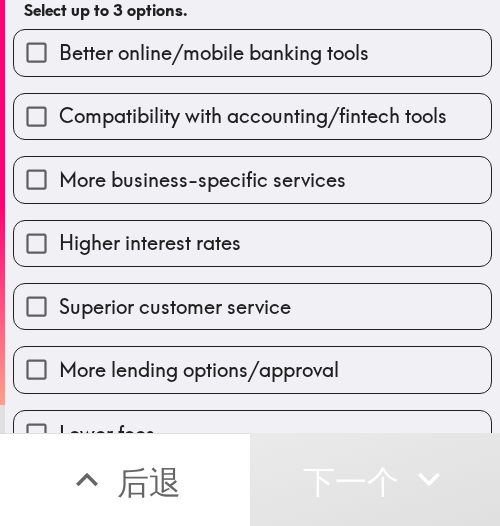 scroll, scrollTop: 107, scrollLeft: 0, axis: vertical 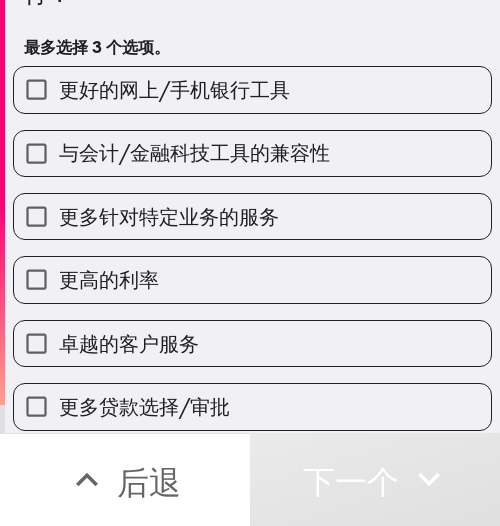 click on "与会计/金融科技工具的兼容性" at bounding box center [194, 152] 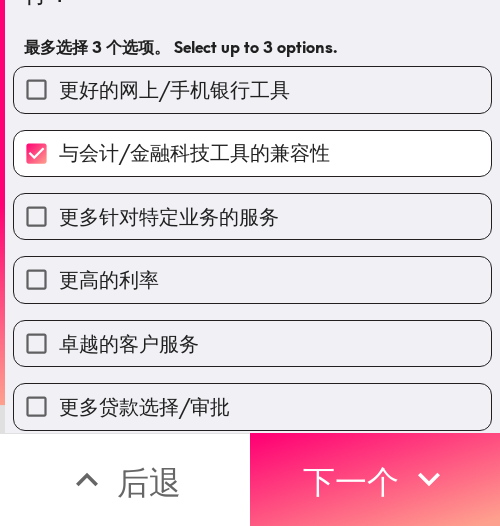 click on "更多针对特定业务的服务" at bounding box center (252, 216) 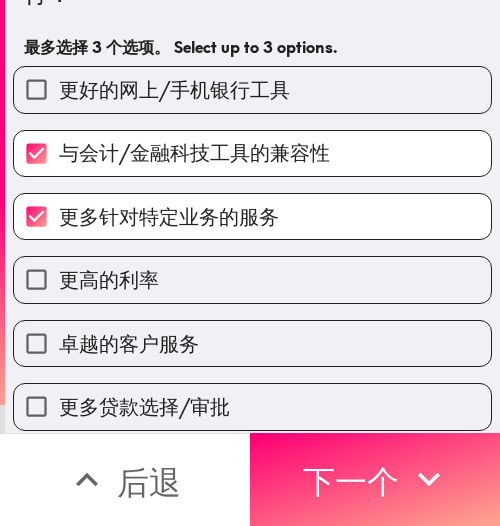 click on "更高的利率" at bounding box center (252, 279) 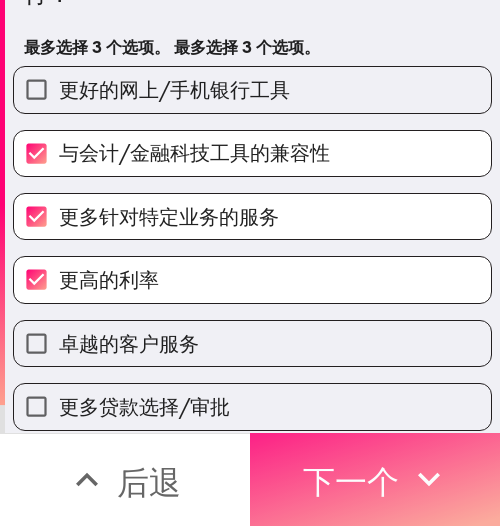 click on "下一个" at bounding box center (351, 482) 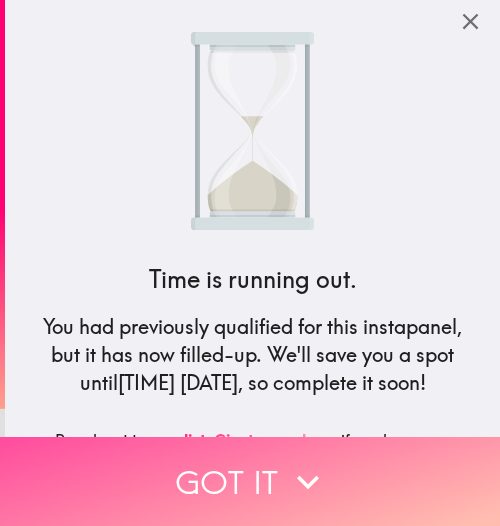 click on "Got it" at bounding box center (250, 481) 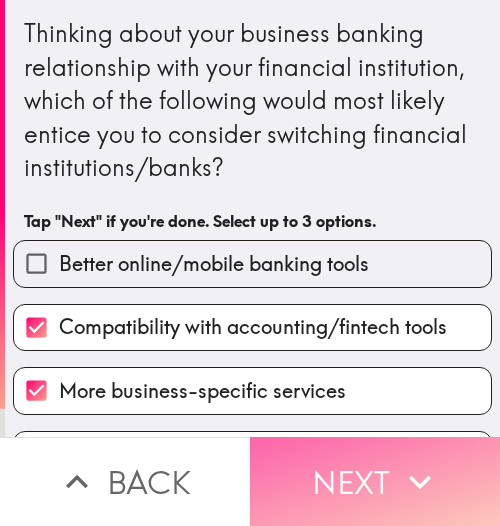 click on "Next" at bounding box center [375, 481] 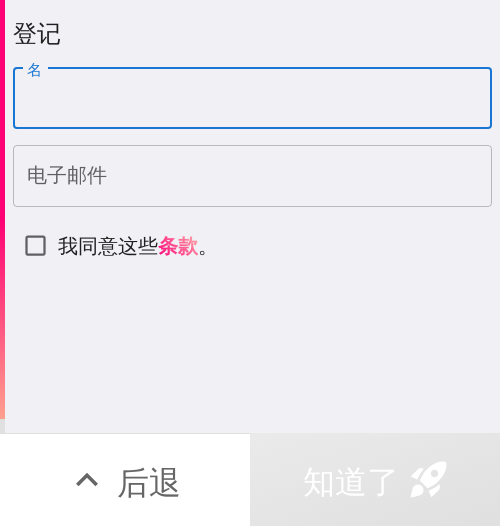 click on "名" at bounding box center (252, 99) 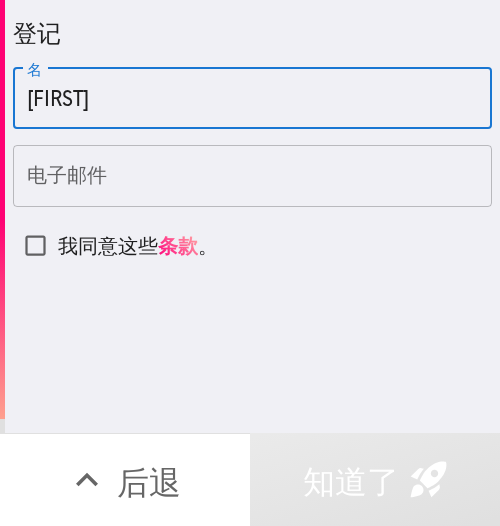 type on "[NAME]" 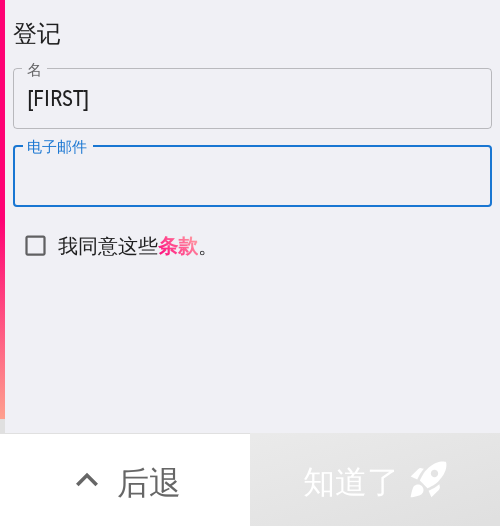 drag, startPoint x: 78, startPoint y: 158, endPoint x: 77, endPoint y: 169, distance: 11.045361 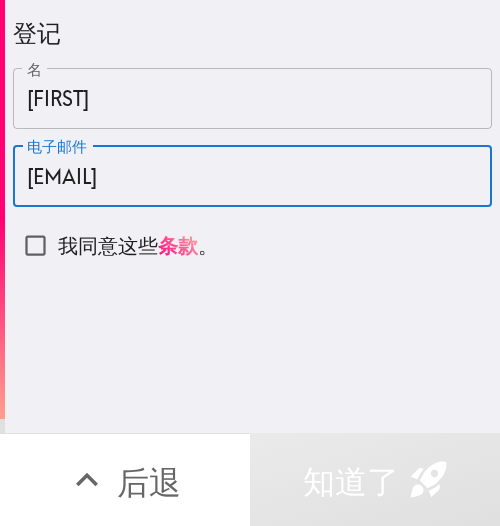 type on "sheac316@gmail.com" 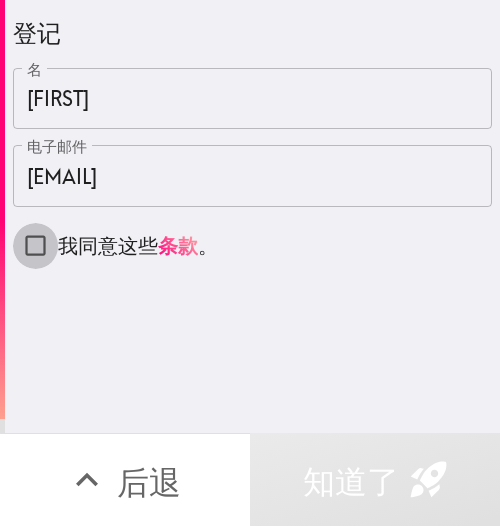 click on "我同意这些 条款 。" at bounding box center [35, 245] 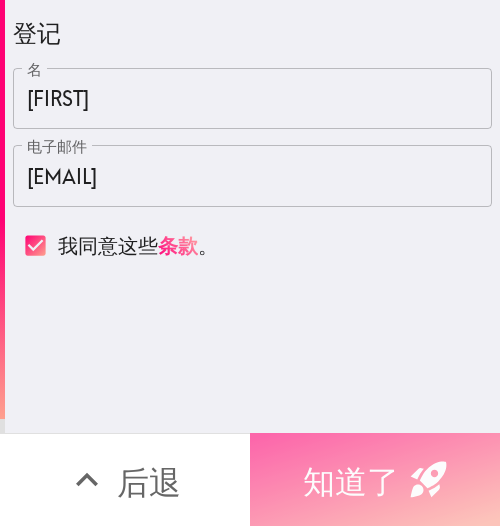 click 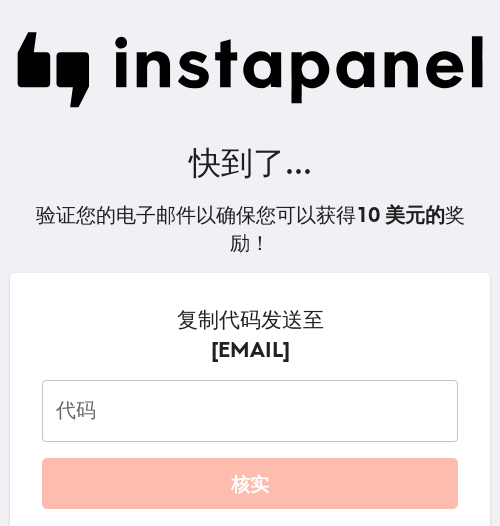 click on "代码" at bounding box center (250, 411) 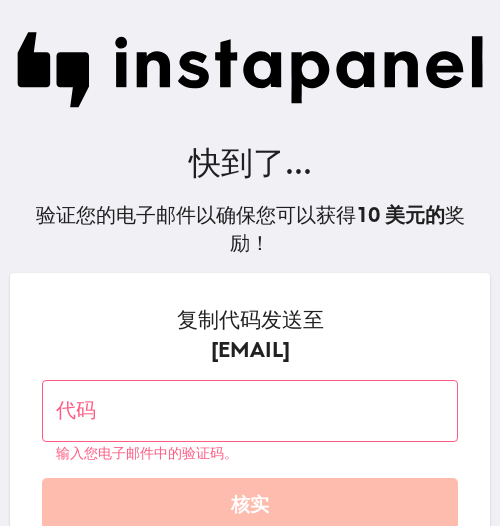 drag, startPoint x: 335, startPoint y: 132, endPoint x: 324, endPoint y: 144, distance: 16.27882 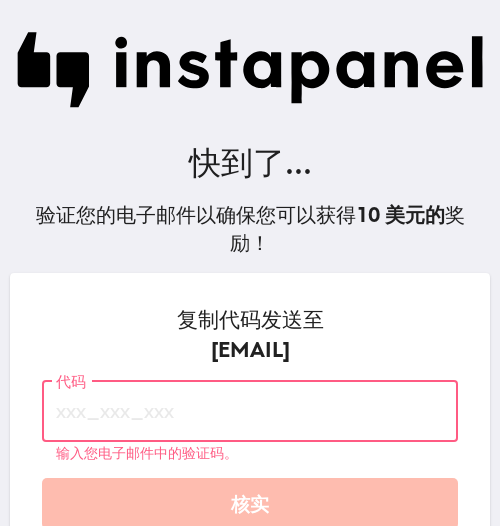 paste on "P6L_i47_mLe" 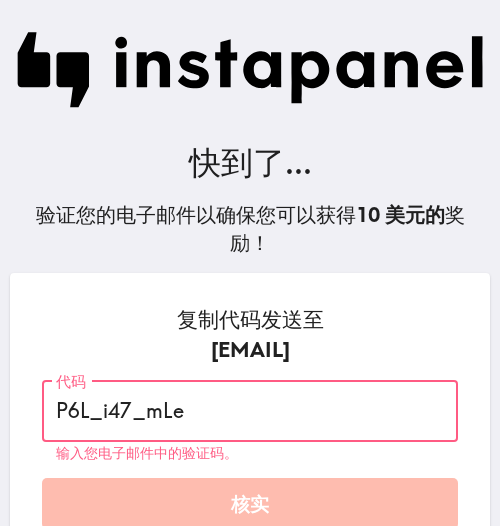 type on "P6L_i47_mLe" 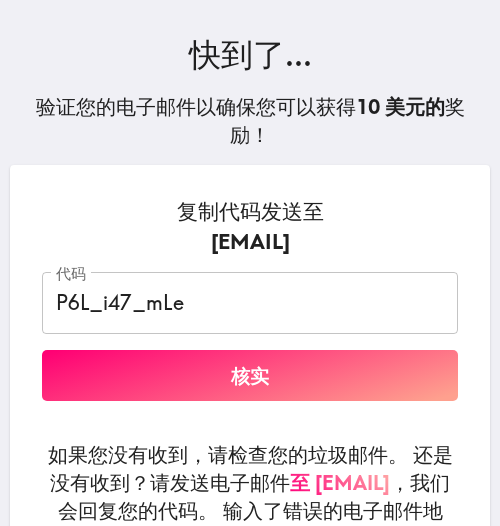 scroll, scrollTop: 244, scrollLeft: 0, axis: vertical 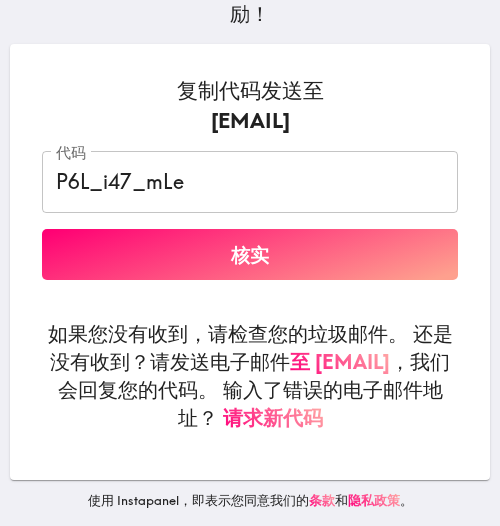 click on "核实" at bounding box center [250, 254] 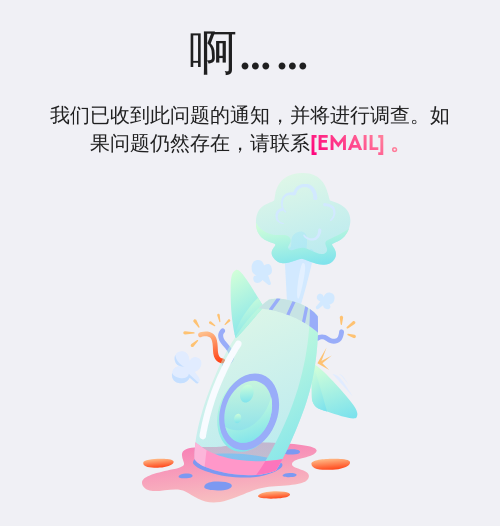 drag, startPoint x: 181, startPoint y: 171, endPoint x: 185, endPoint y: 194, distance: 23.345236 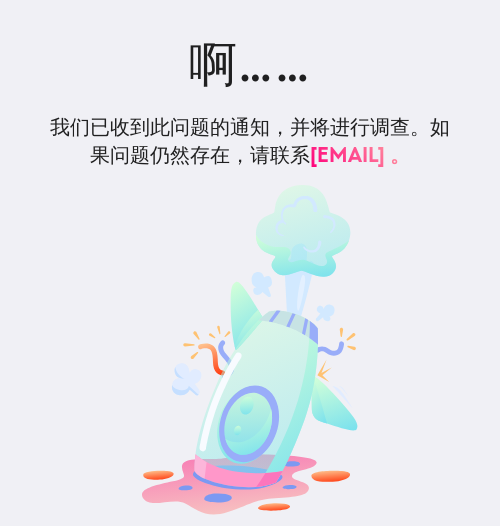 scroll, scrollTop: 0, scrollLeft: 0, axis: both 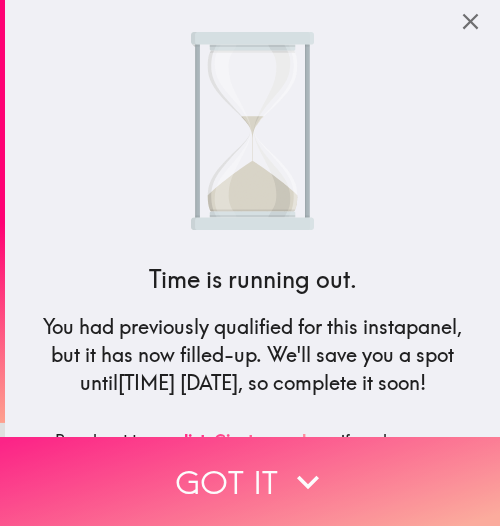 click on "Got it" at bounding box center [250, 481] 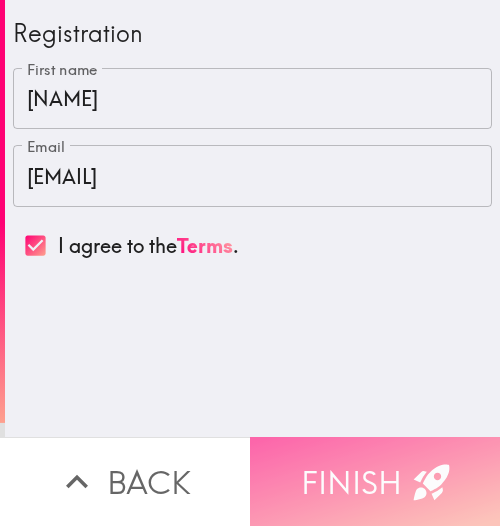 click on "Finish" at bounding box center [375, 481] 